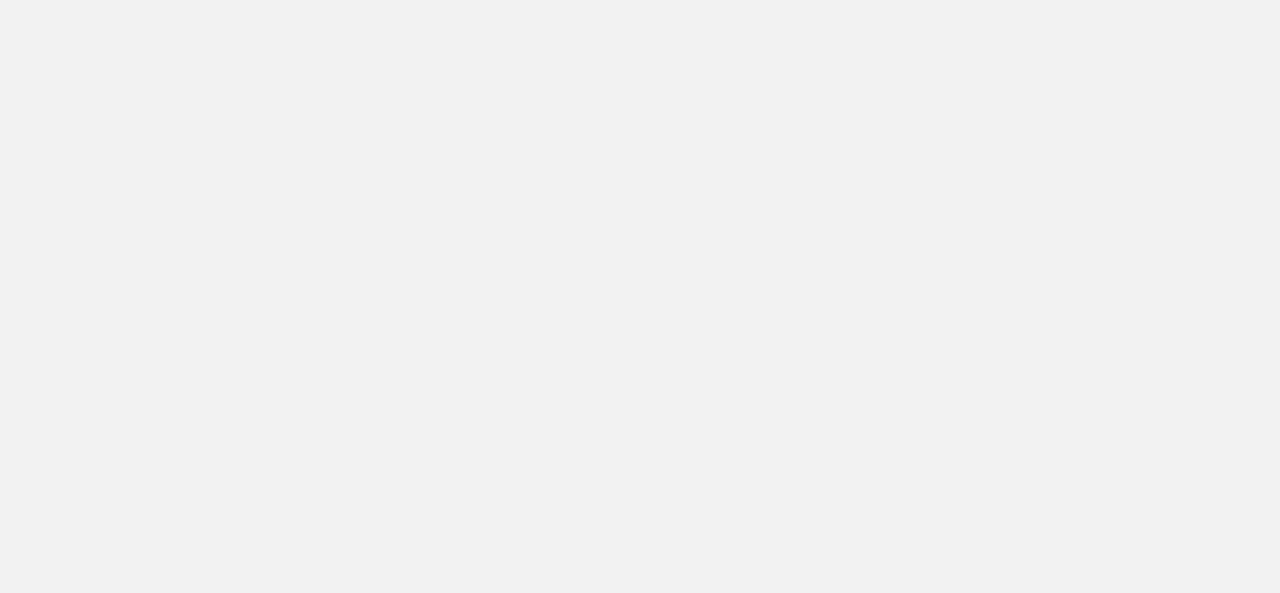 scroll, scrollTop: 0, scrollLeft: 0, axis: both 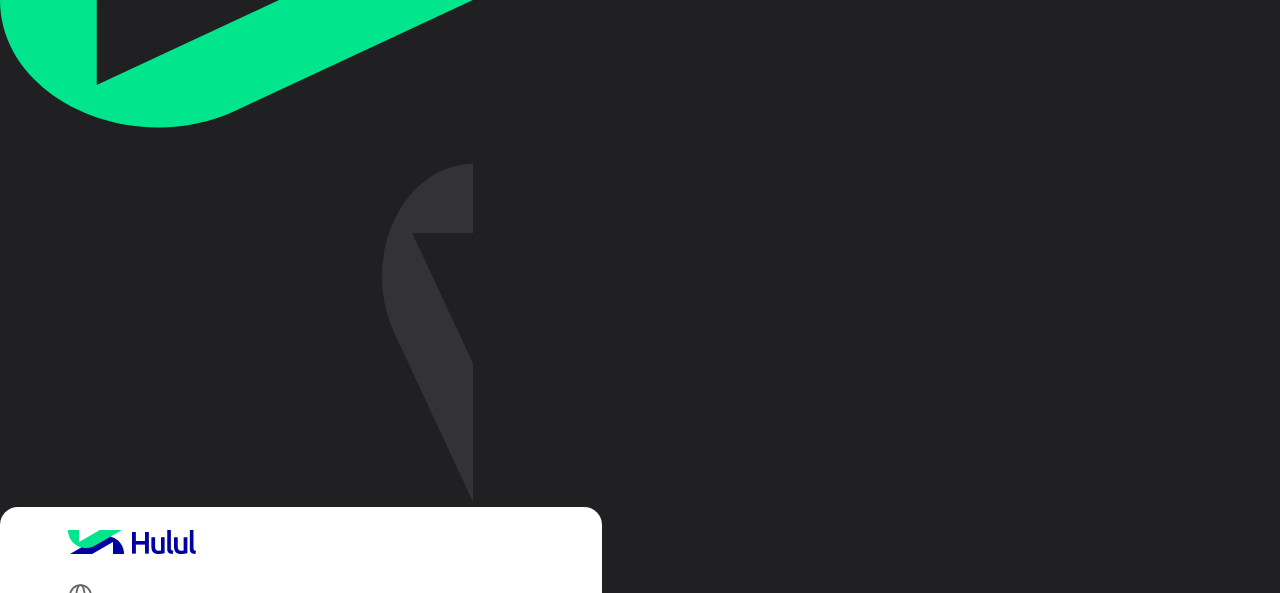 click on "Full Name" at bounding box center (174, 918) 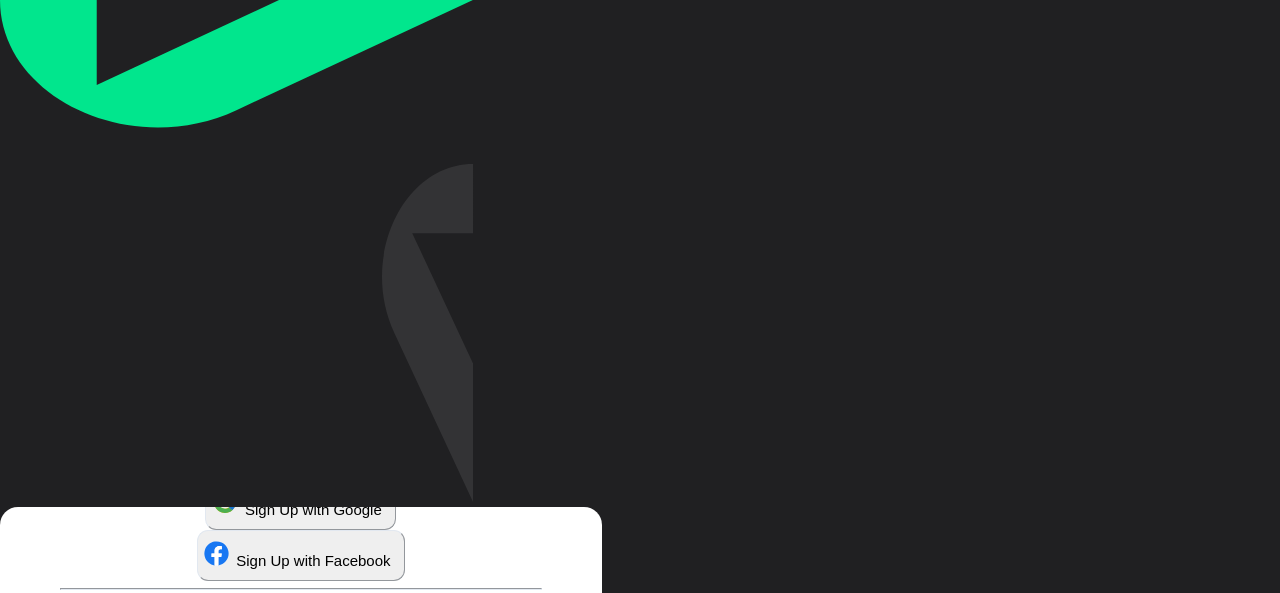 scroll, scrollTop: 239, scrollLeft: 0, axis: vertical 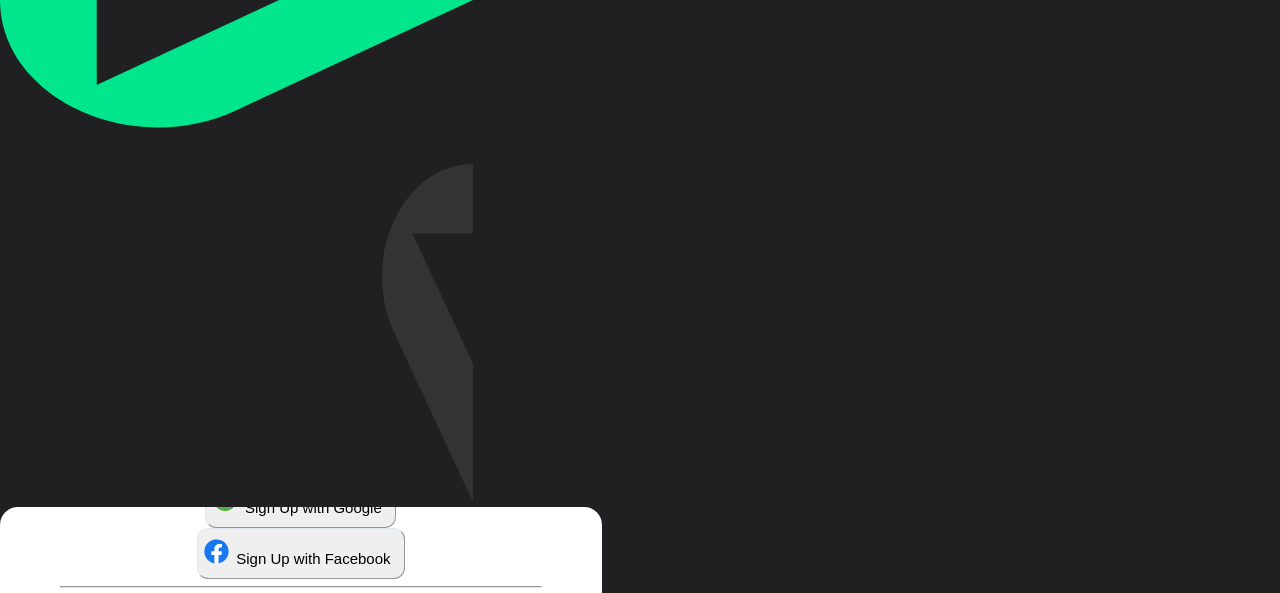 type on "*********" 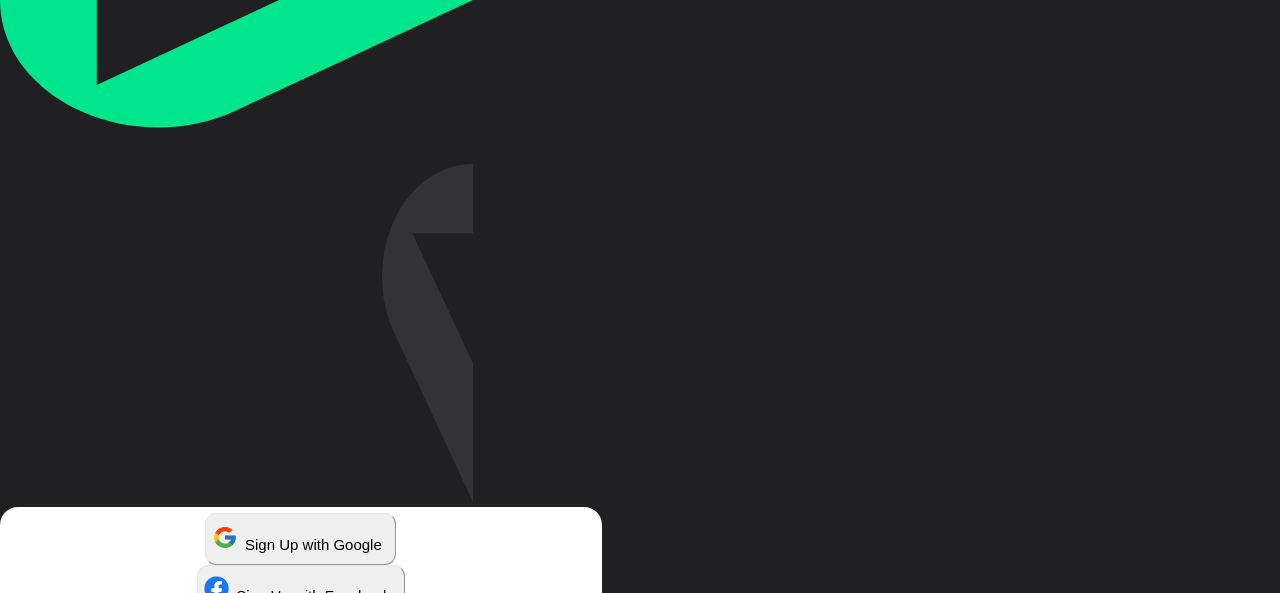 click on "**********" at bounding box center [301, 910] 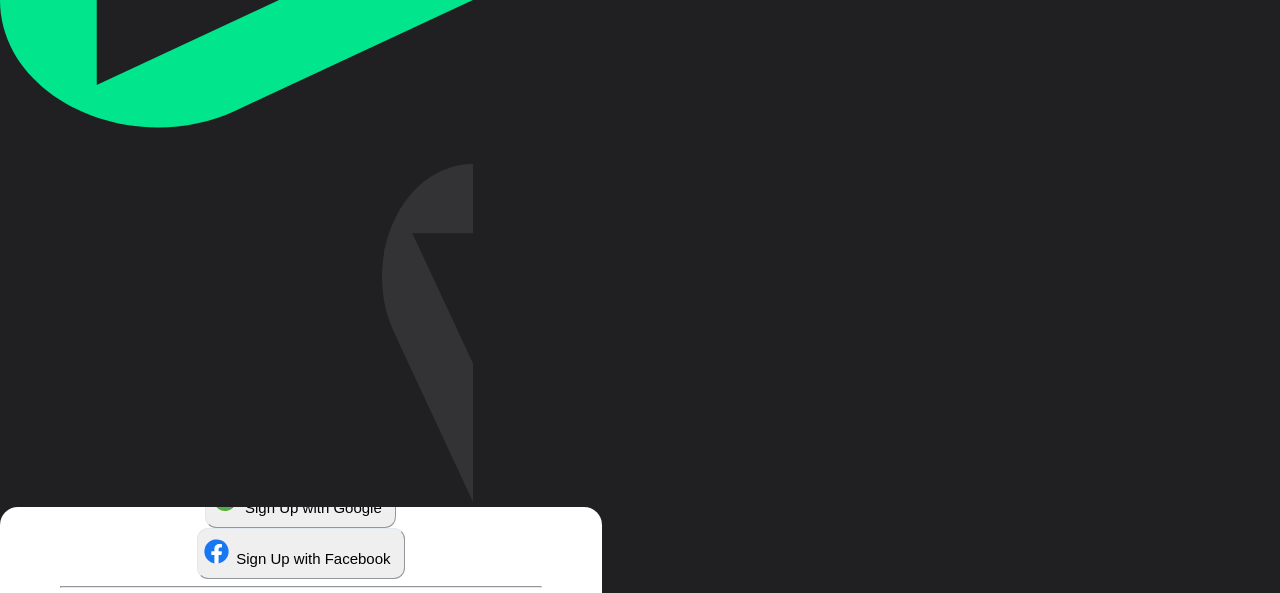 click on "Next" at bounding box center [81, 1093] 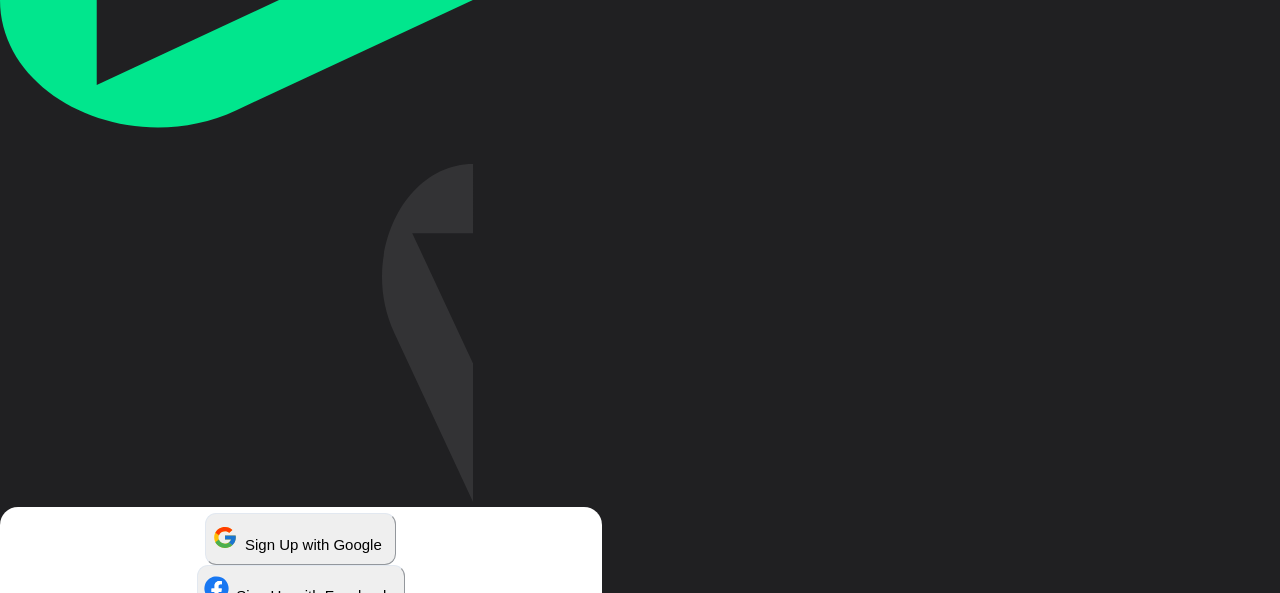 scroll, scrollTop: 239, scrollLeft: 0, axis: vertical 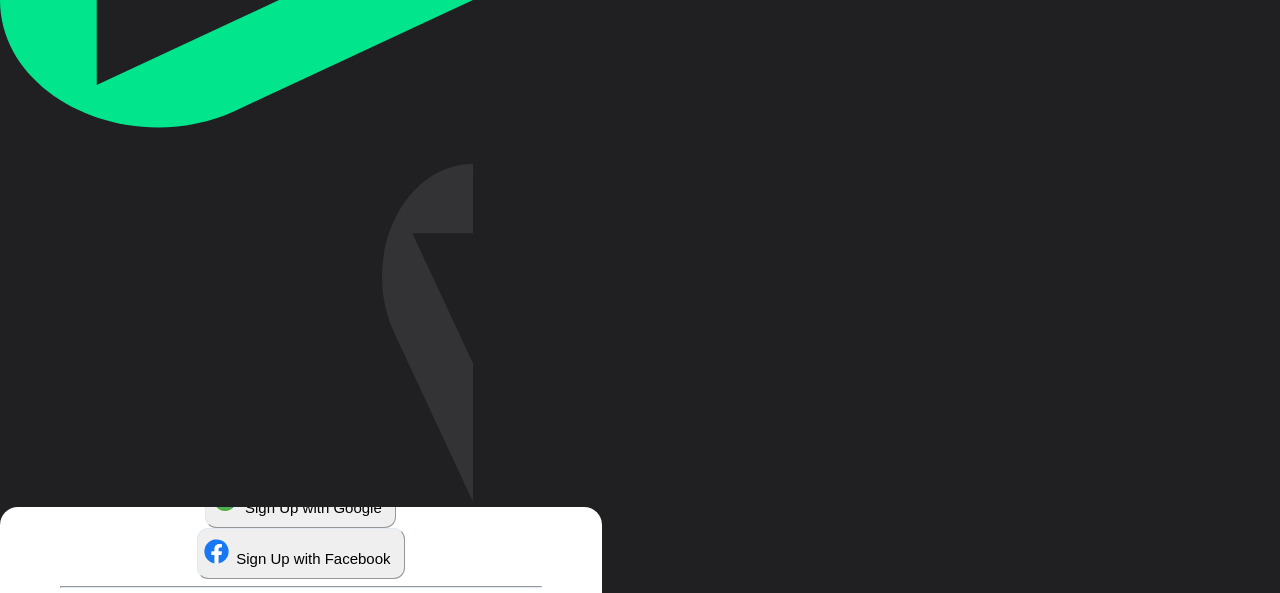 click on "Next" at bounding box center (81, 1093) 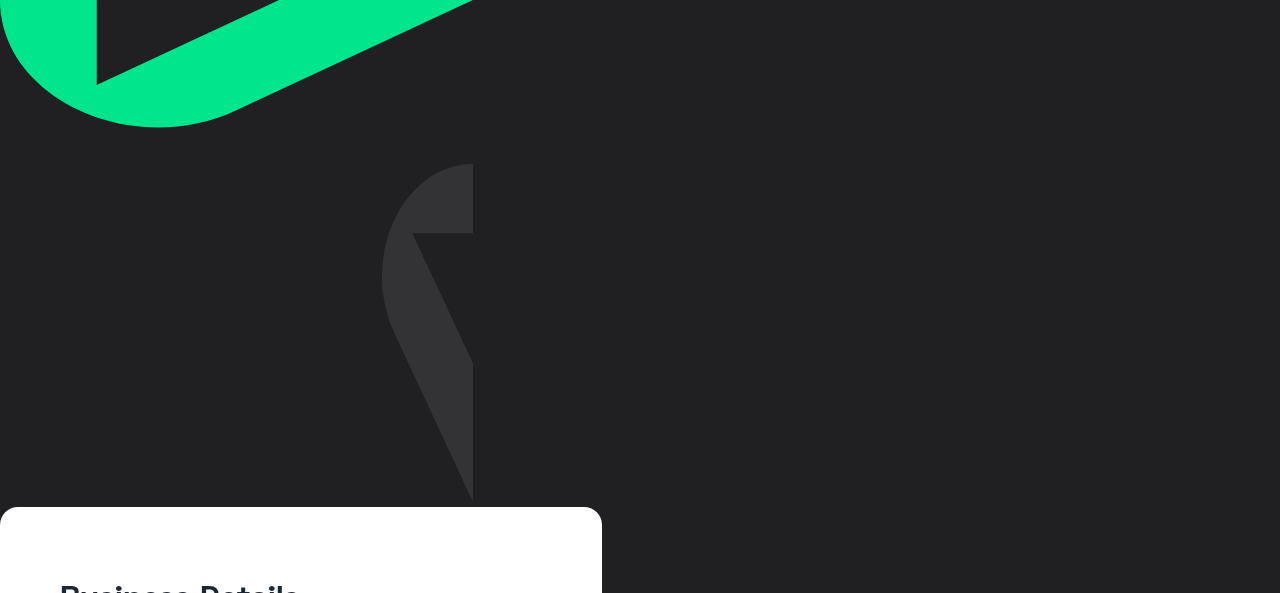 scroll, scrollTop: 0, scrollLeft: 0, axis: both 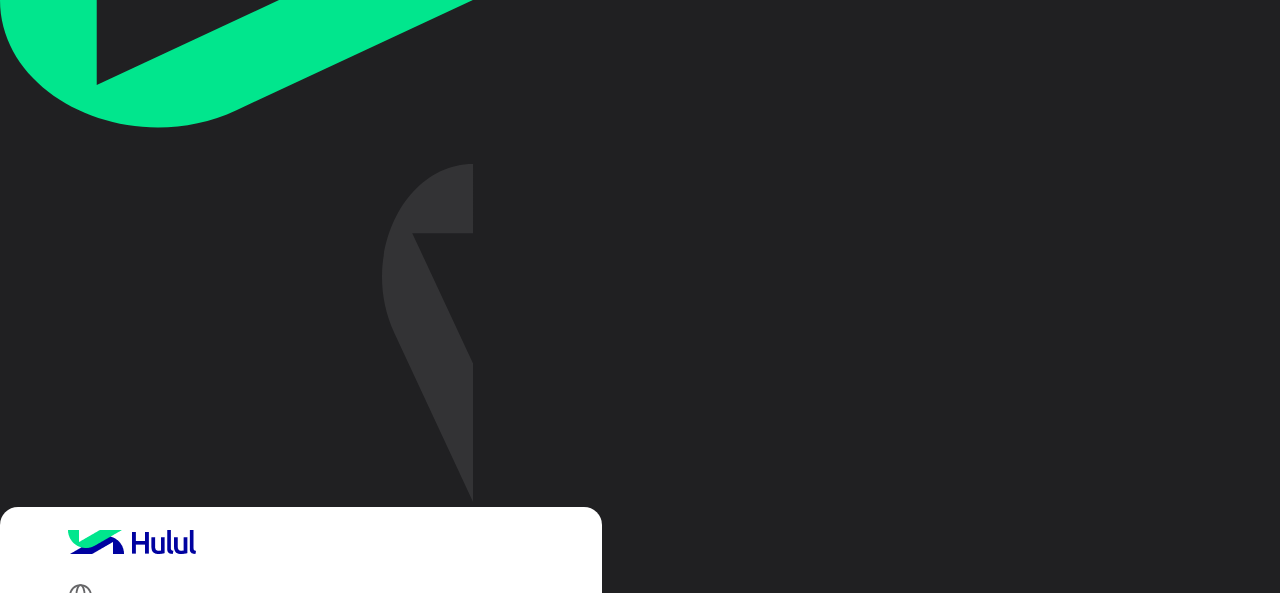 click on "Business Email" at bounding box center (174, 858) 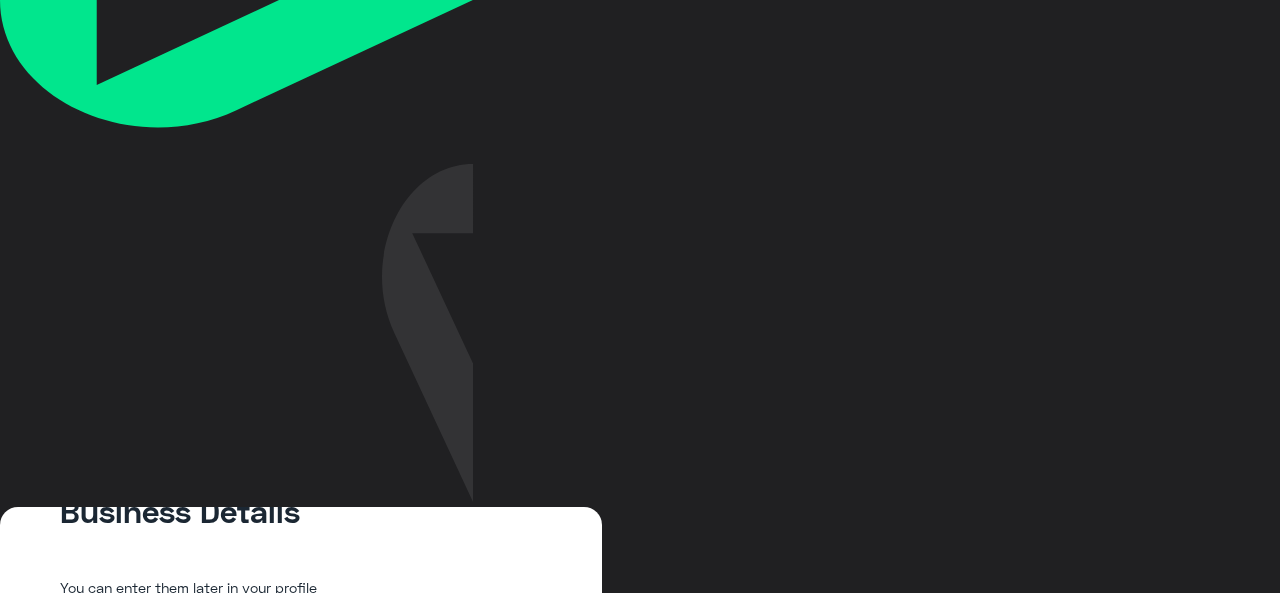scroll, scrollTop: 200, scrollLeft: 0, axis: vertical 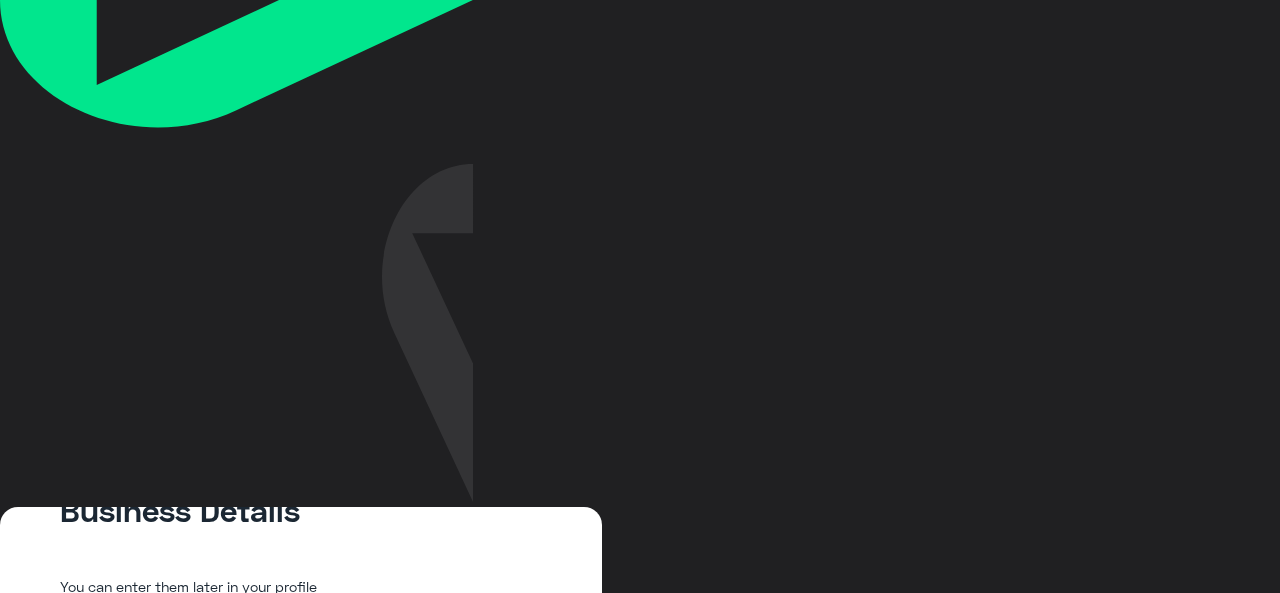 click at bounding box center (313, 813) 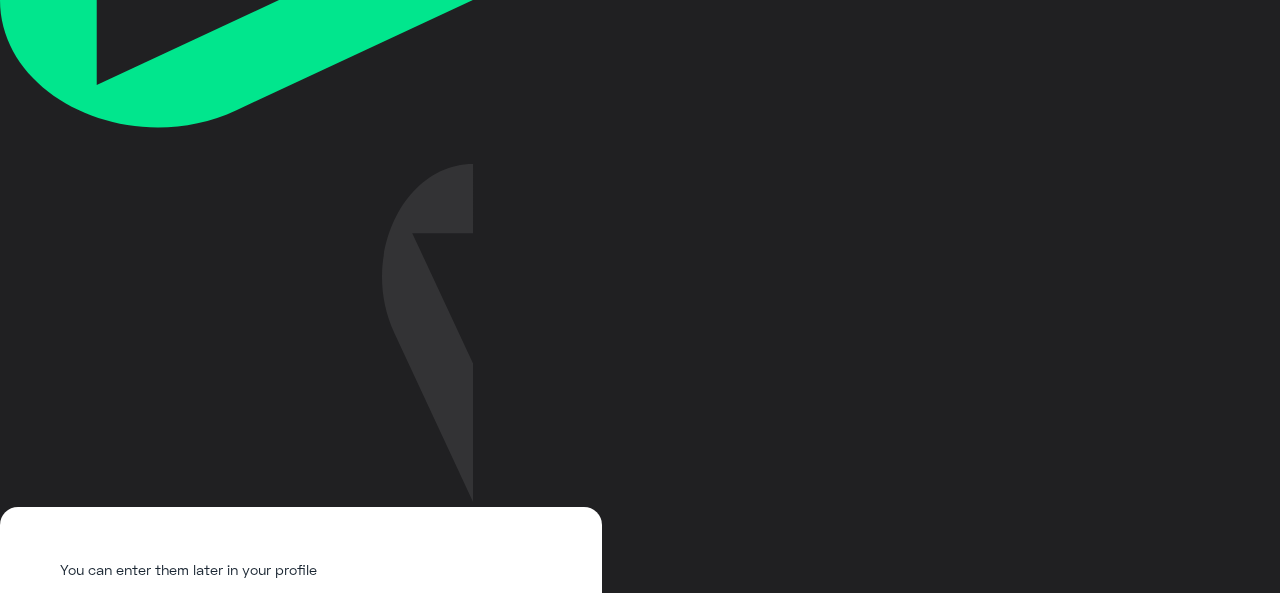scroll, scrollTop: 226, scrollLeft: 0, axis: vertical 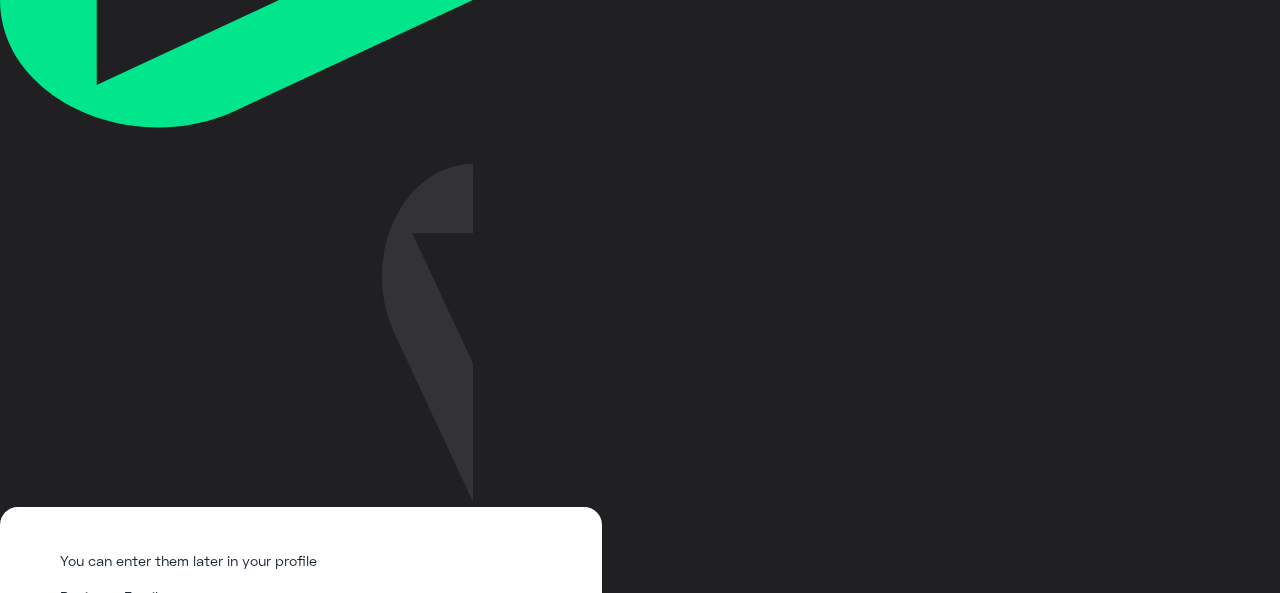click on "Business Location" at bounding box center (174, 932) 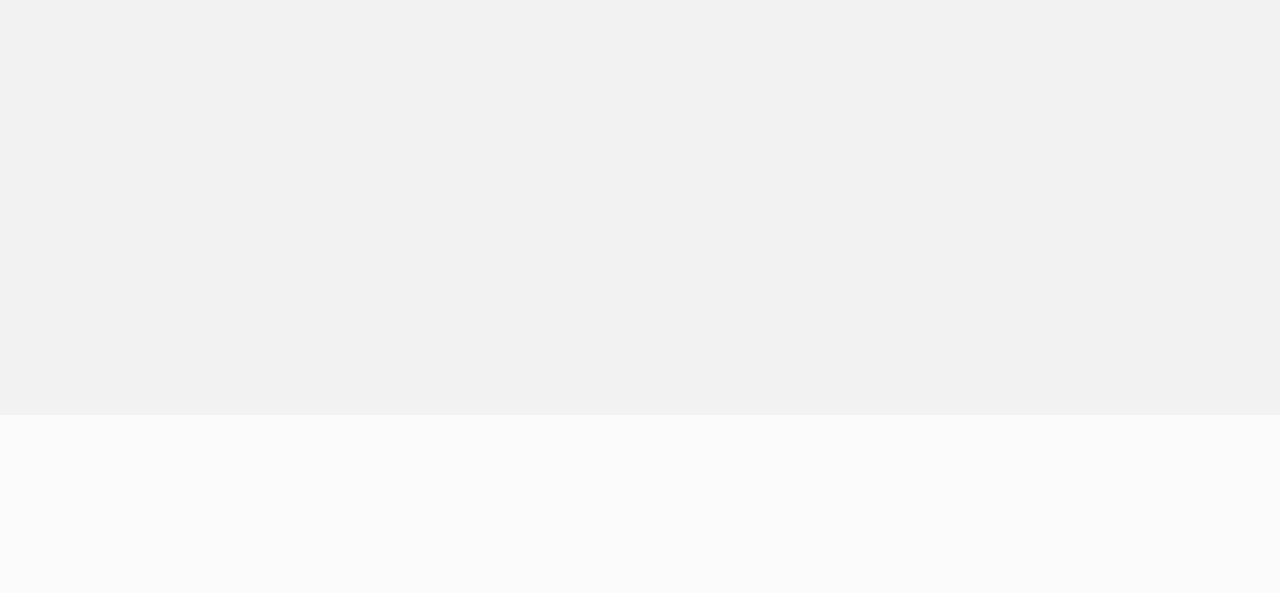 click on "Verify Now" at bounding box center (107, 857) 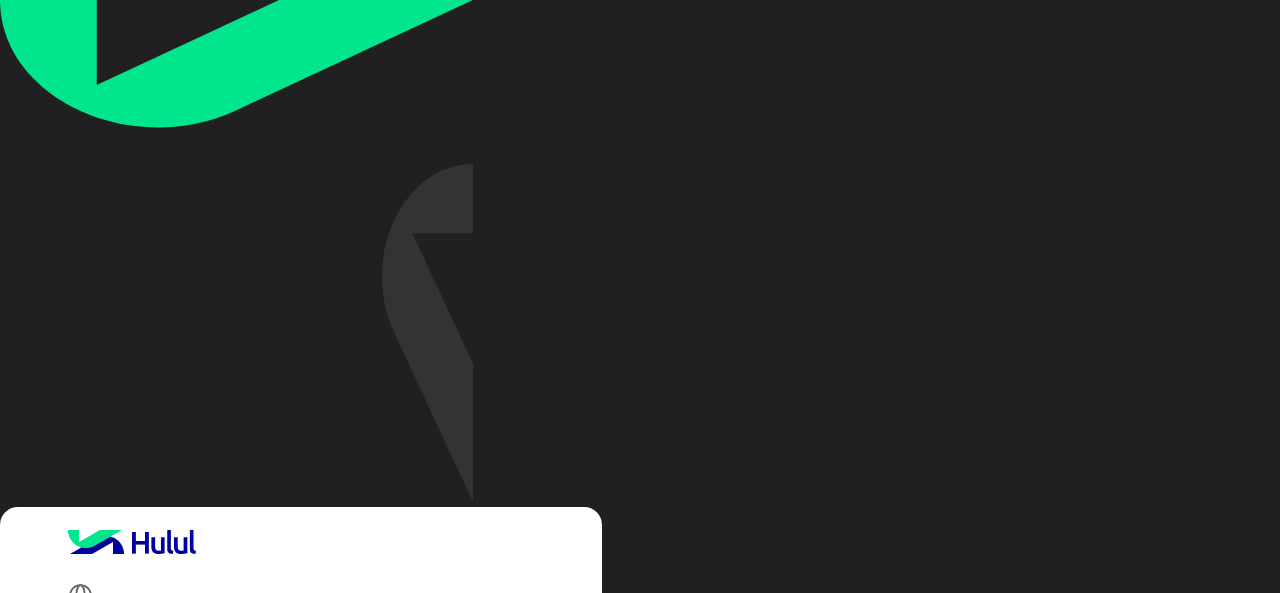 click on "Send" at bounding box center (198, 867) 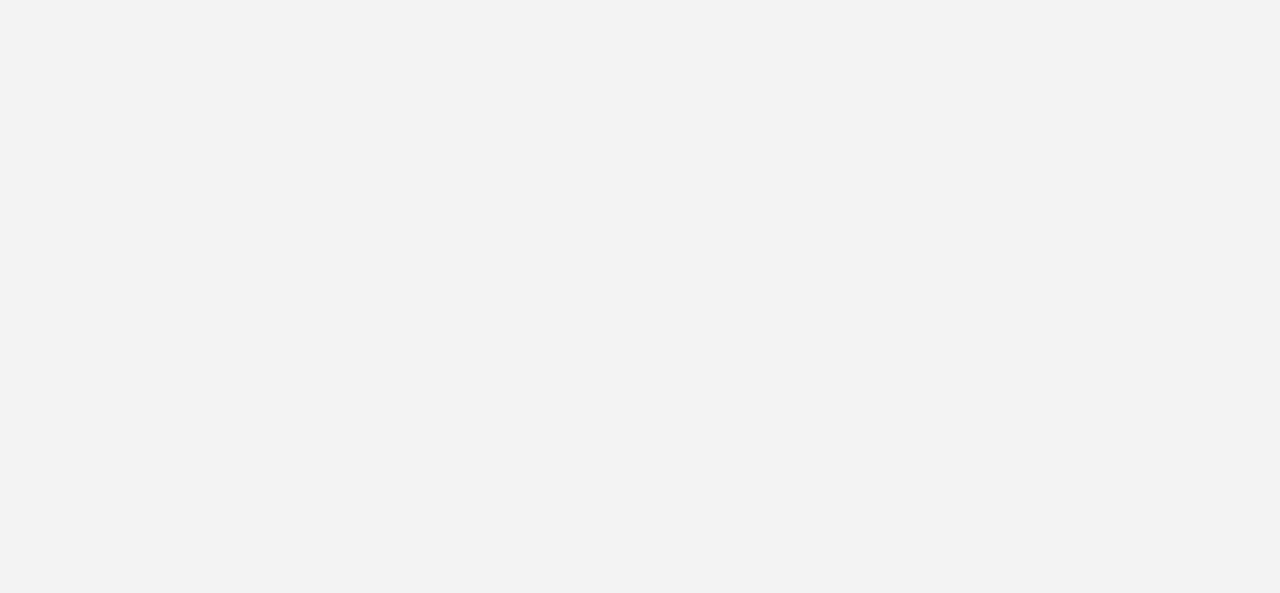 scroll, scrollTop: 0, scrollLeft: 0, axis: both 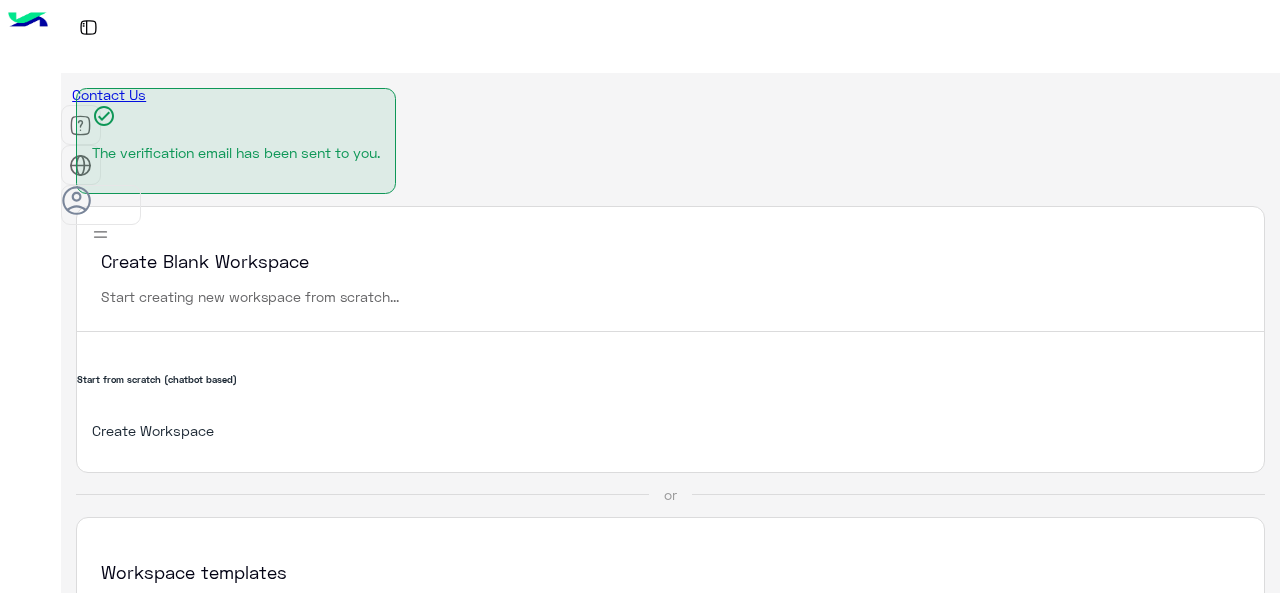 click on "The verification email has been sent to you." at bounding box center [236, 152] 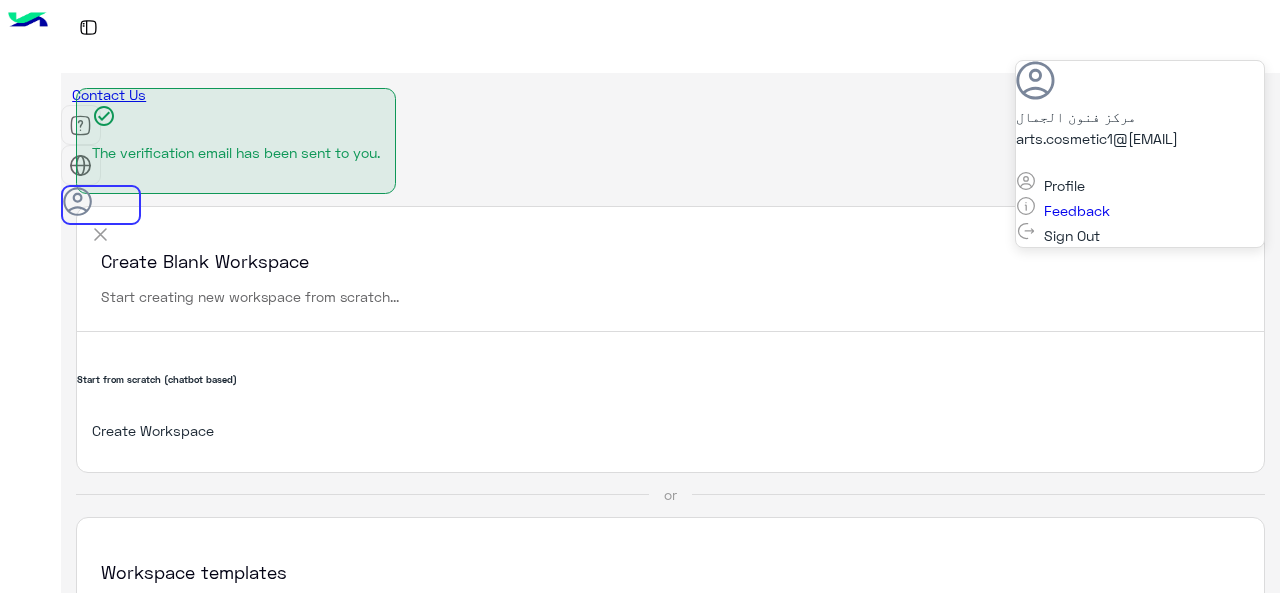 click at bounding box center [100, 234] 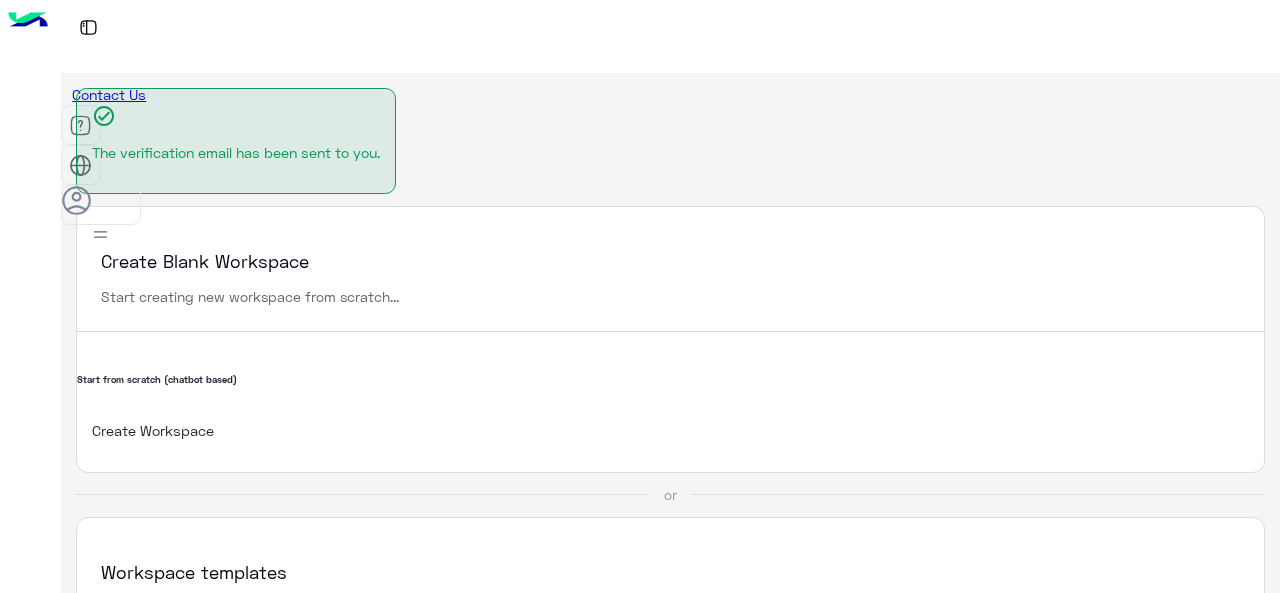 click at bounding box center (88, 27) 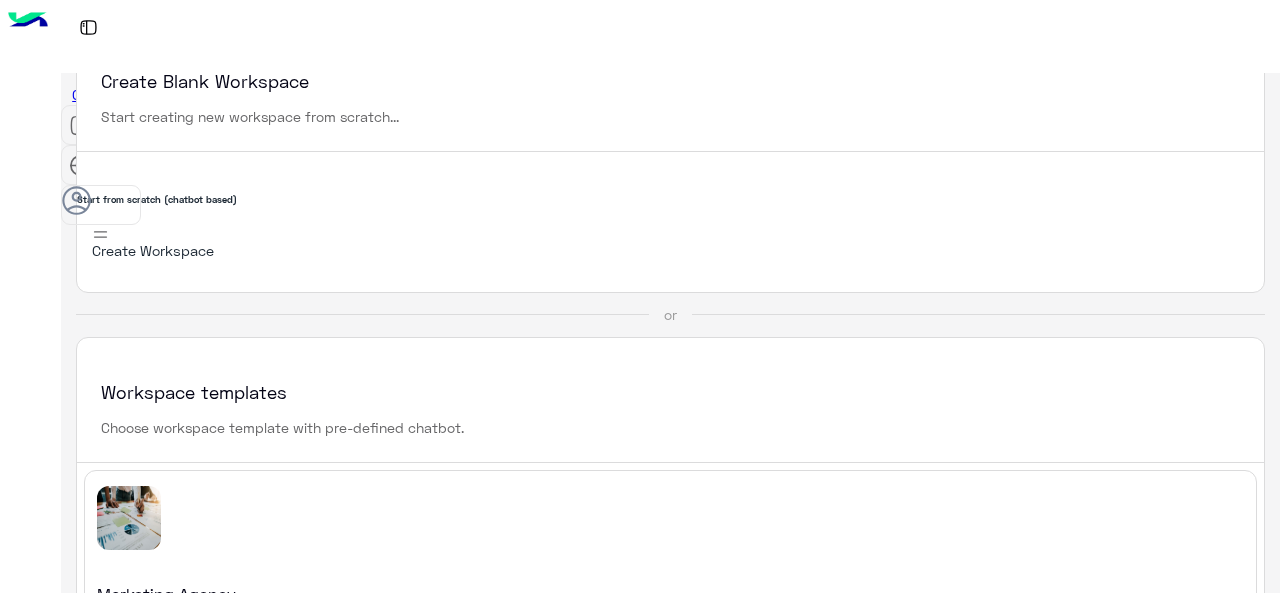 scroll, scrollTop: 0, scrollLeft: 0, axis: both 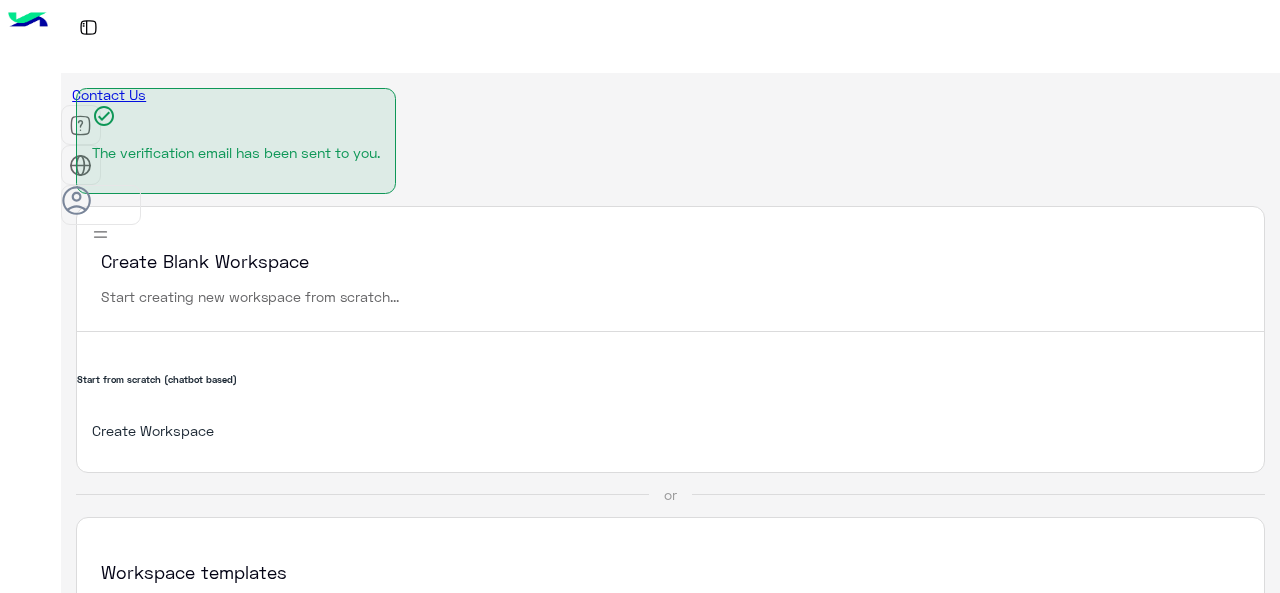 click on "Create Workspace" at bounding box center (670, 430) 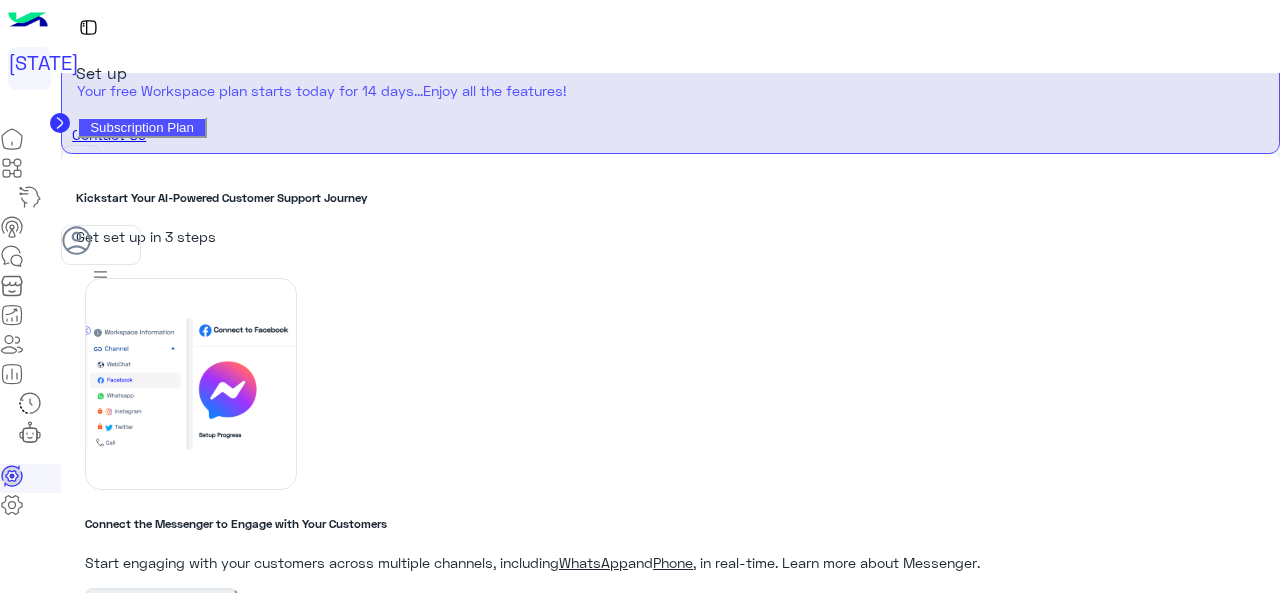 scroll, scrollTop: 0, scrollLeft: 0, axis: both 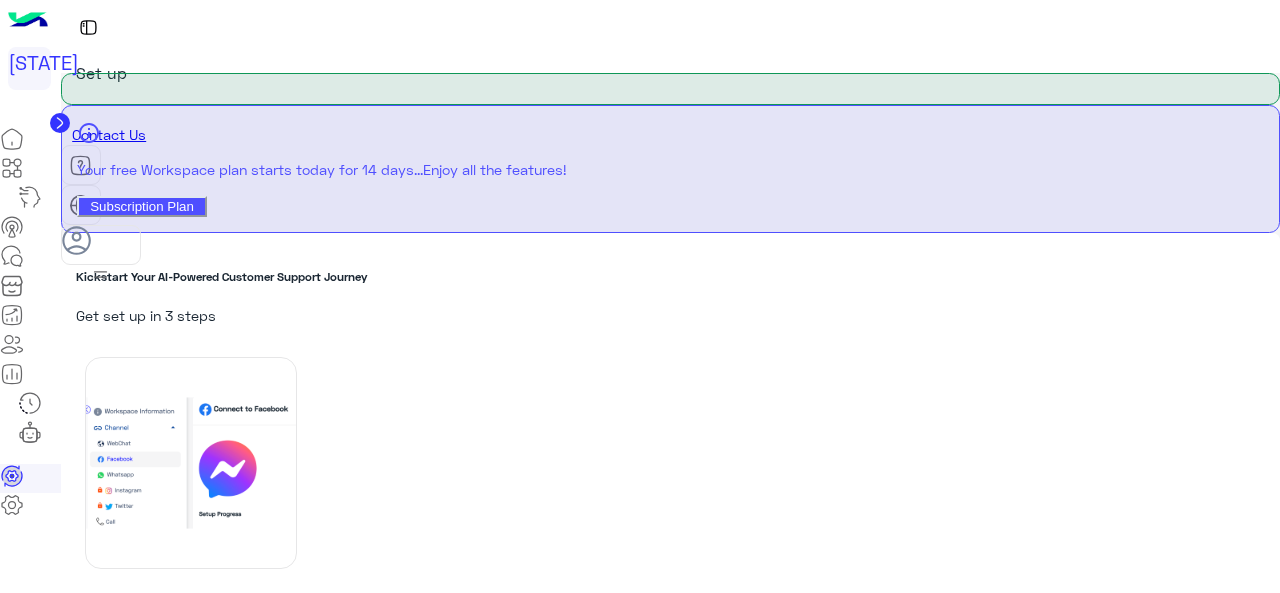 click on "Subscription Plan" at bounding box center (142, 206) 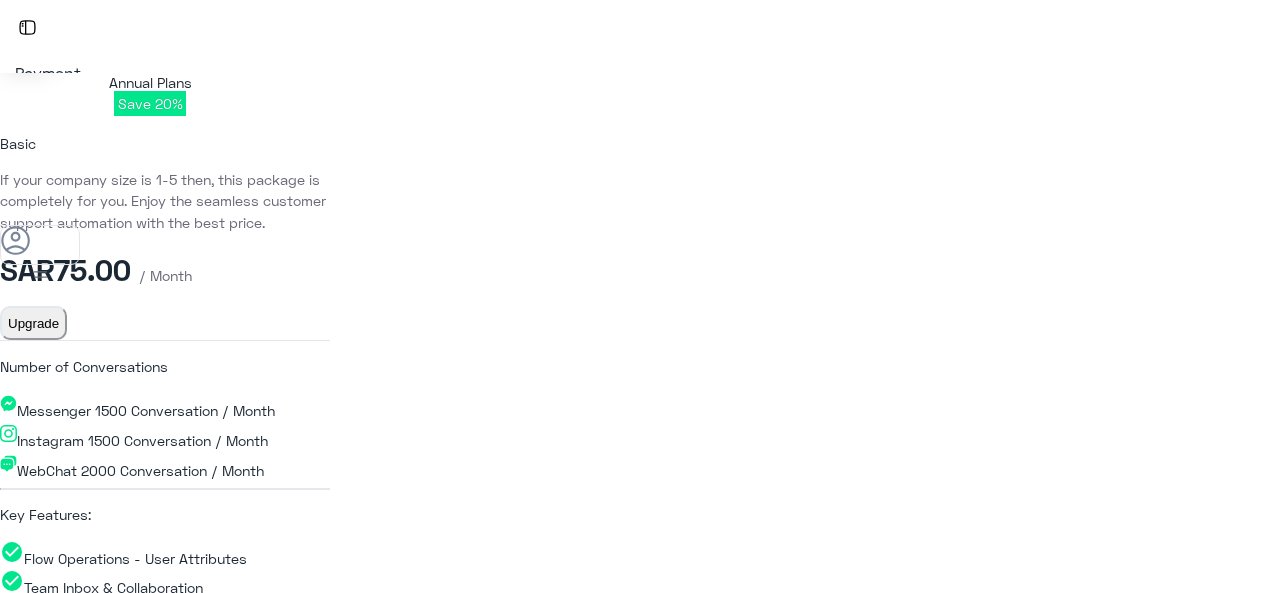 scroll, scrollTop: 200, scrollLeft: 0, axis: vertical 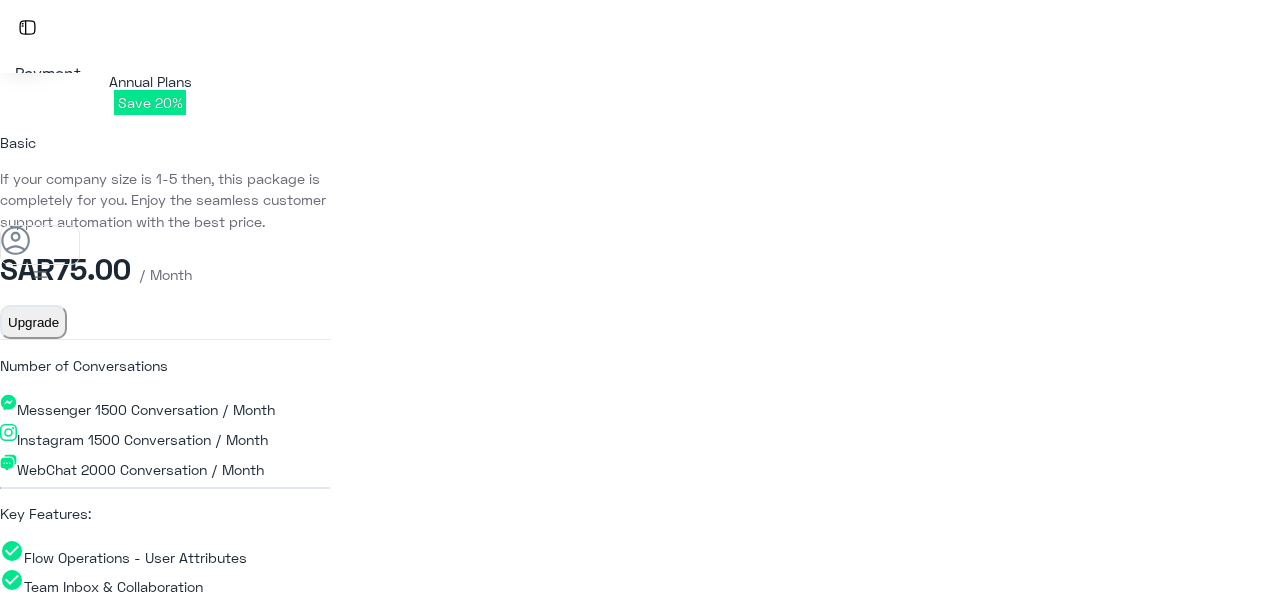 click at bounding box center (25, 59) 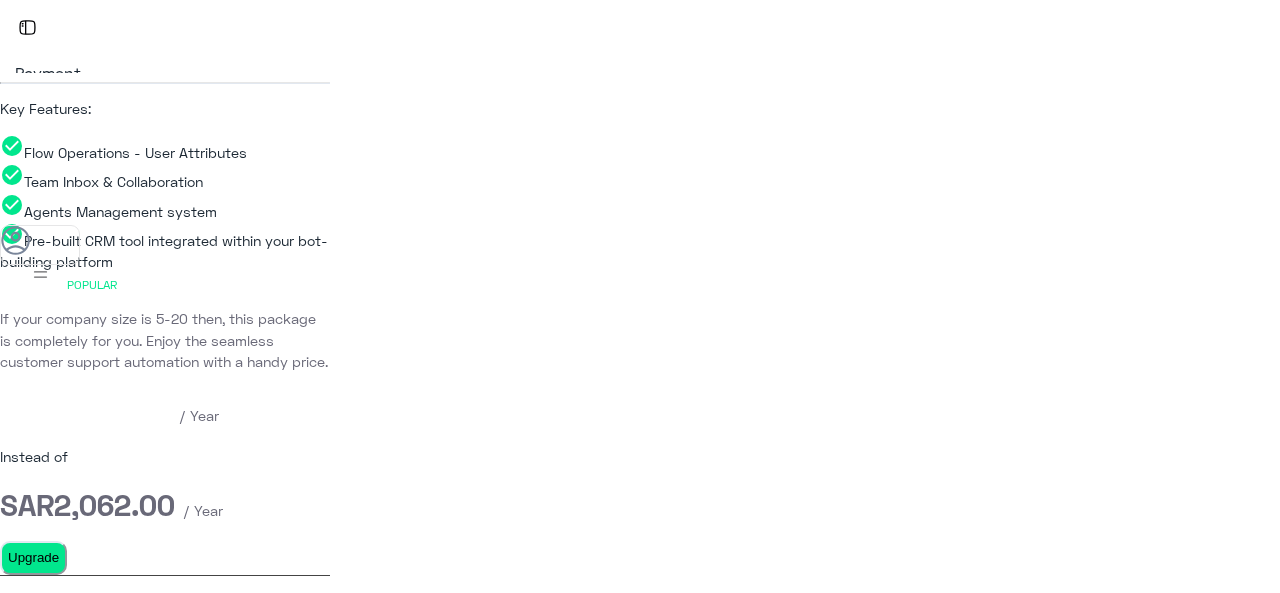 scroll, scrollTop: 600, scrollLeft: 0, axis: vertical 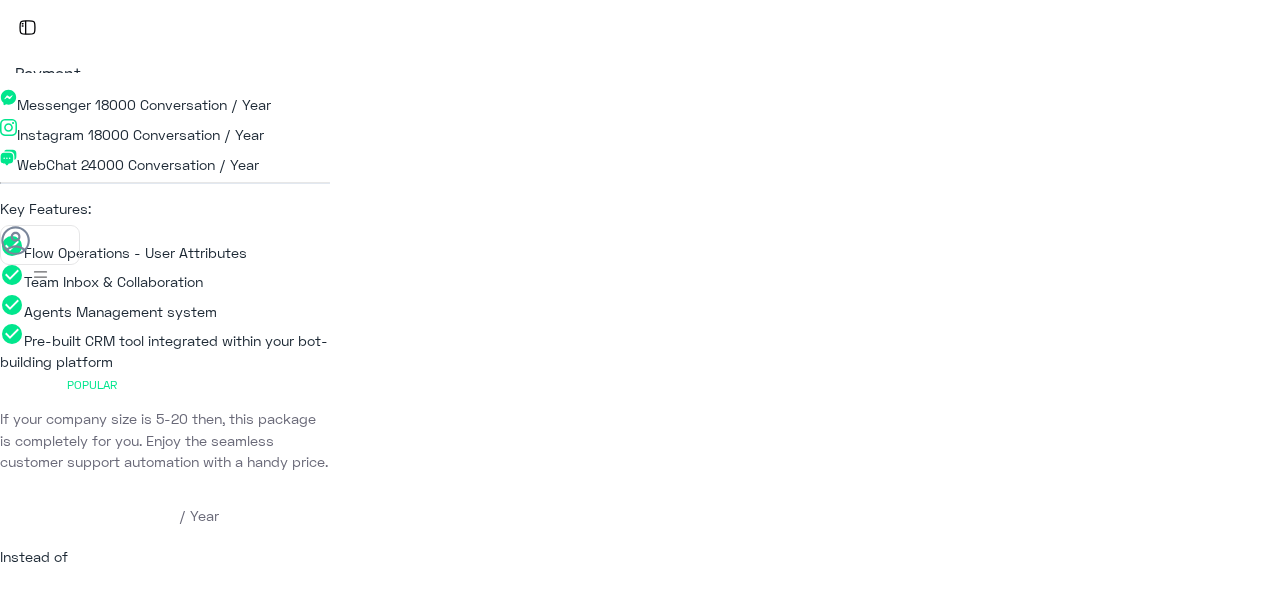 click on "Upgrade" at bounding box center (33, 17) 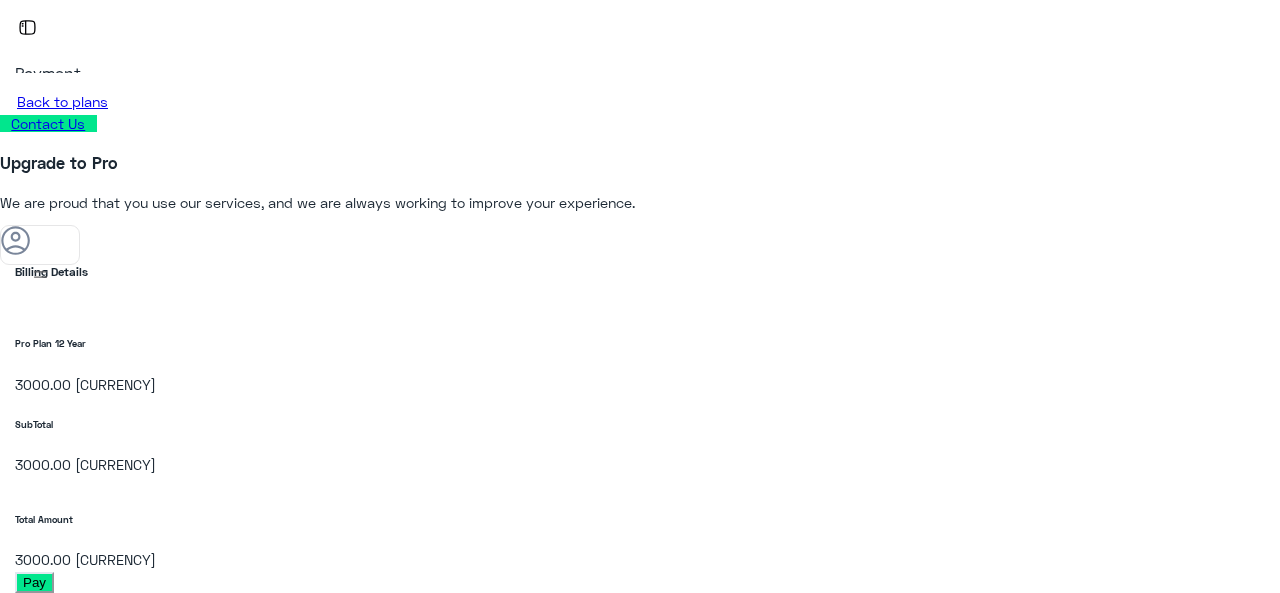 click on "Pay" at bounding box center [34, 582] 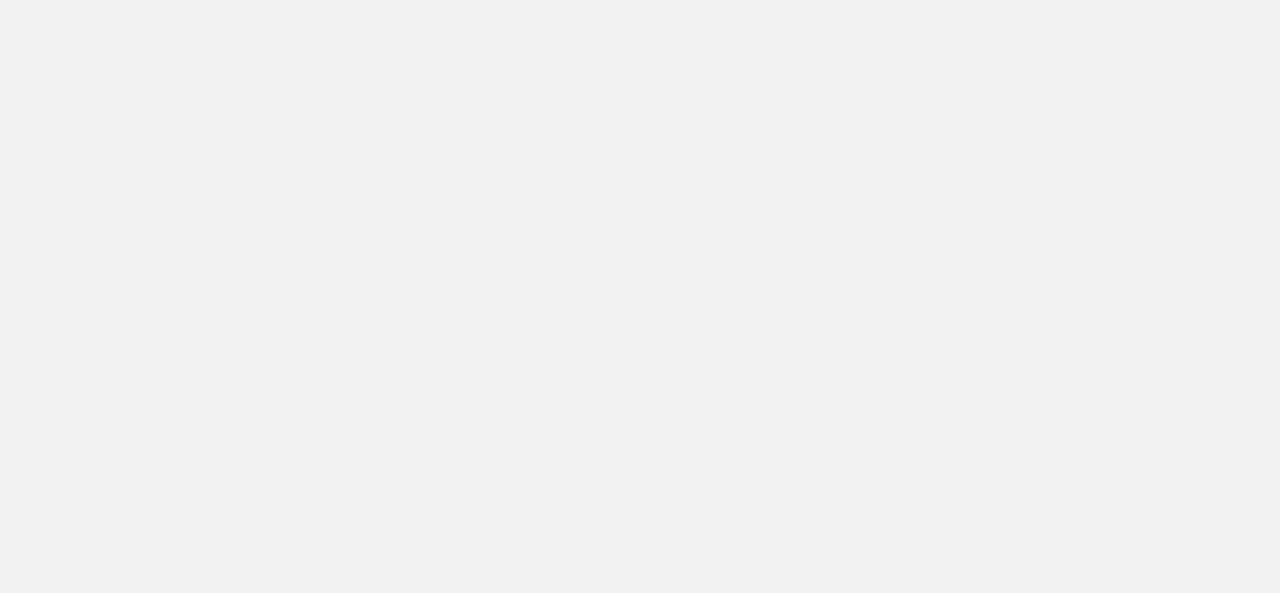 scroll, scrollTop: 0, scrollLeft: 0, axis: both 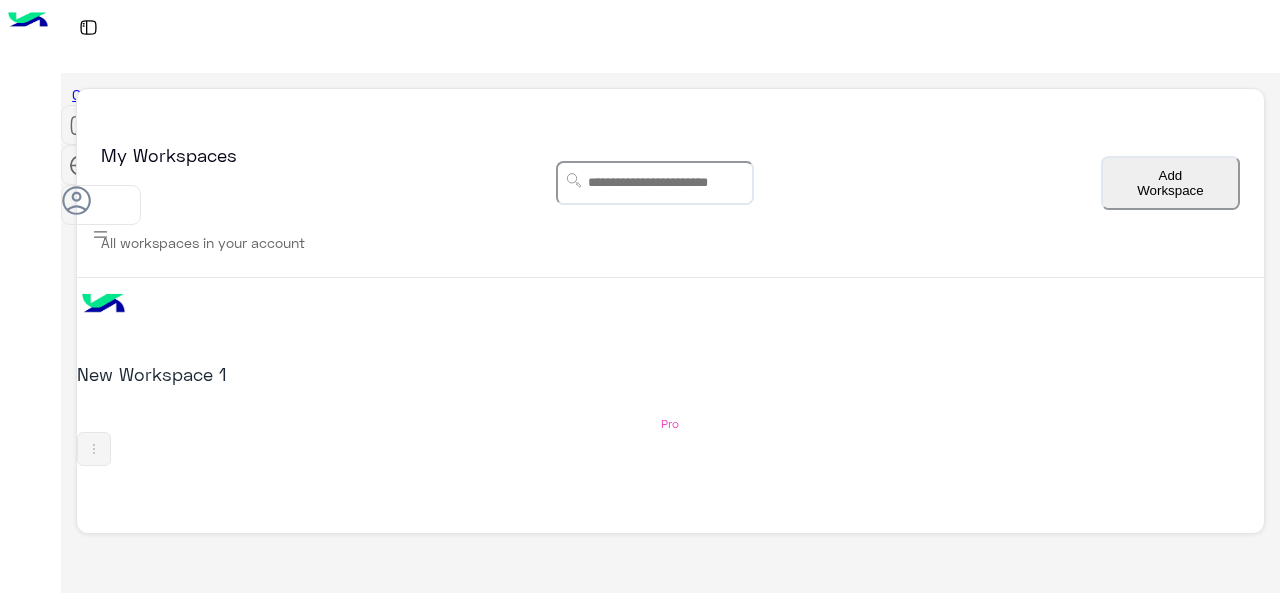 click on "New Workspace 1   Pro" at bounding box center [670, 372] 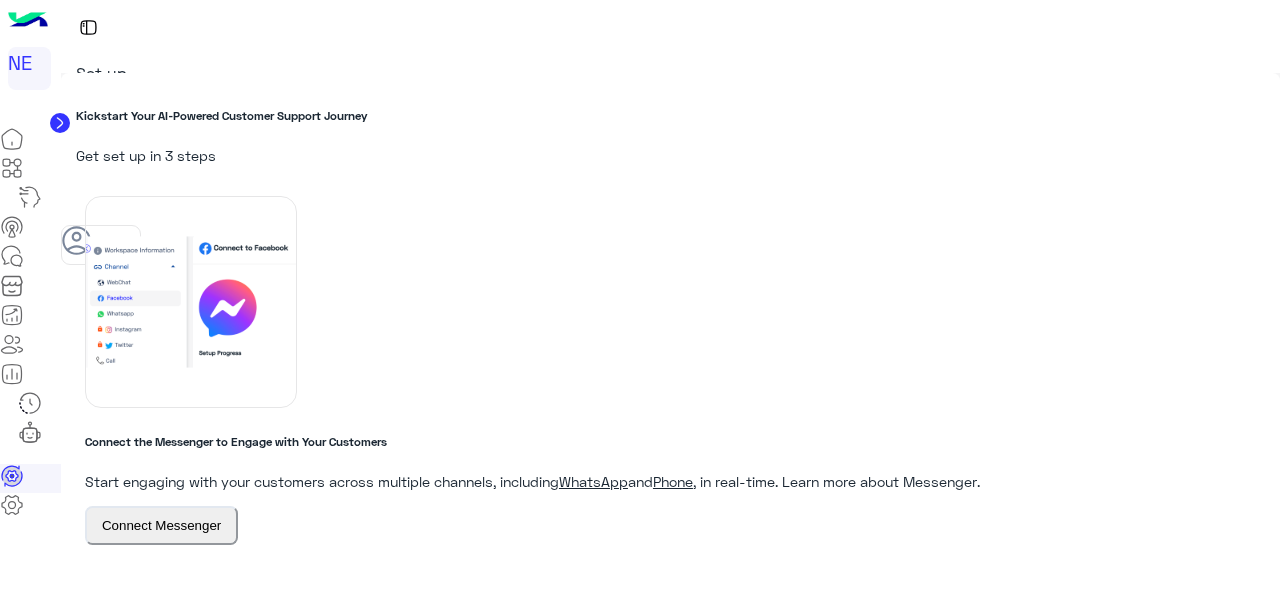 click on "WhatsApp" at bounding box center [593, 481] 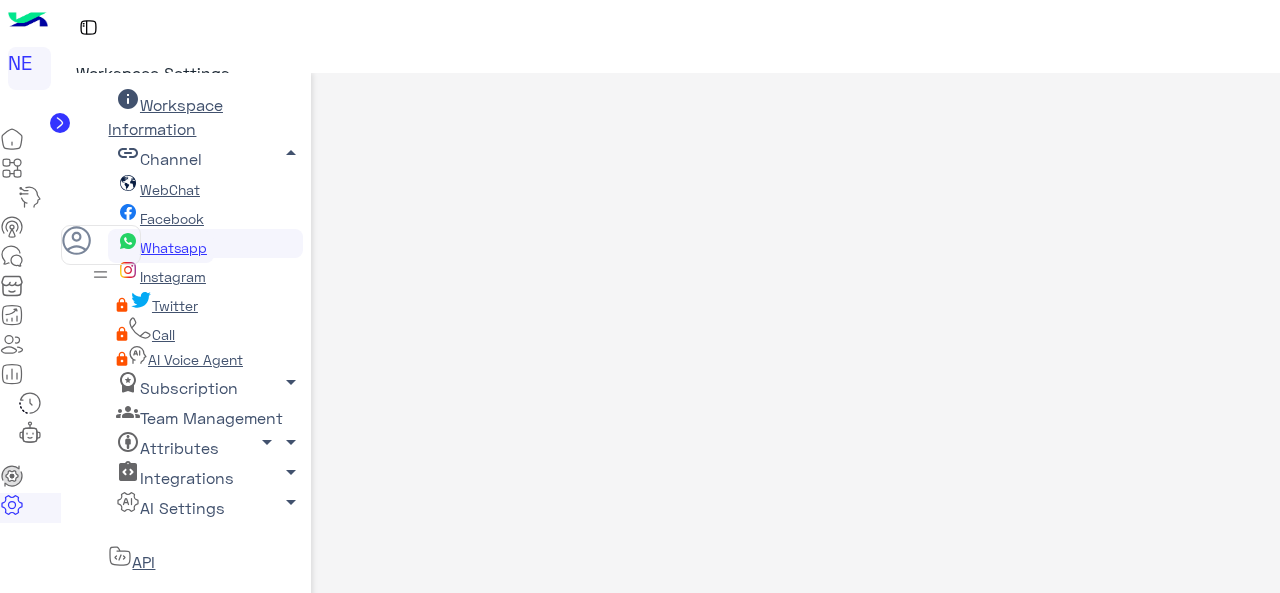 click on "Whatsapp" at bounding box center [161, 247] 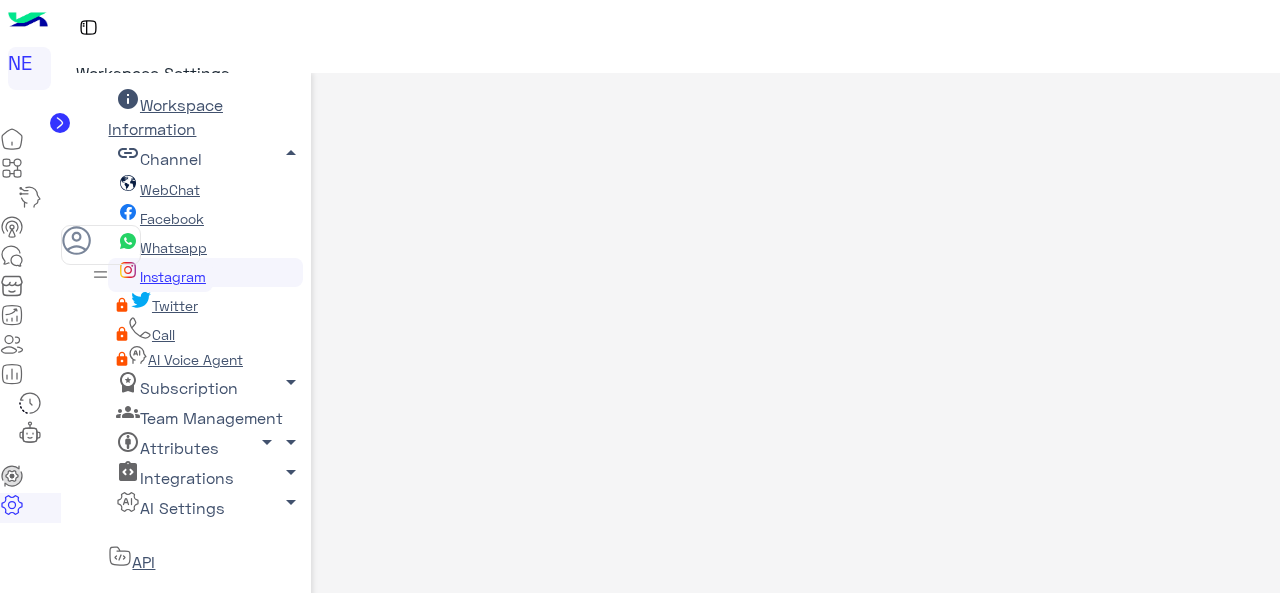 scroll, scrollTop: 256, scrollLeft: 0, axis: vertical 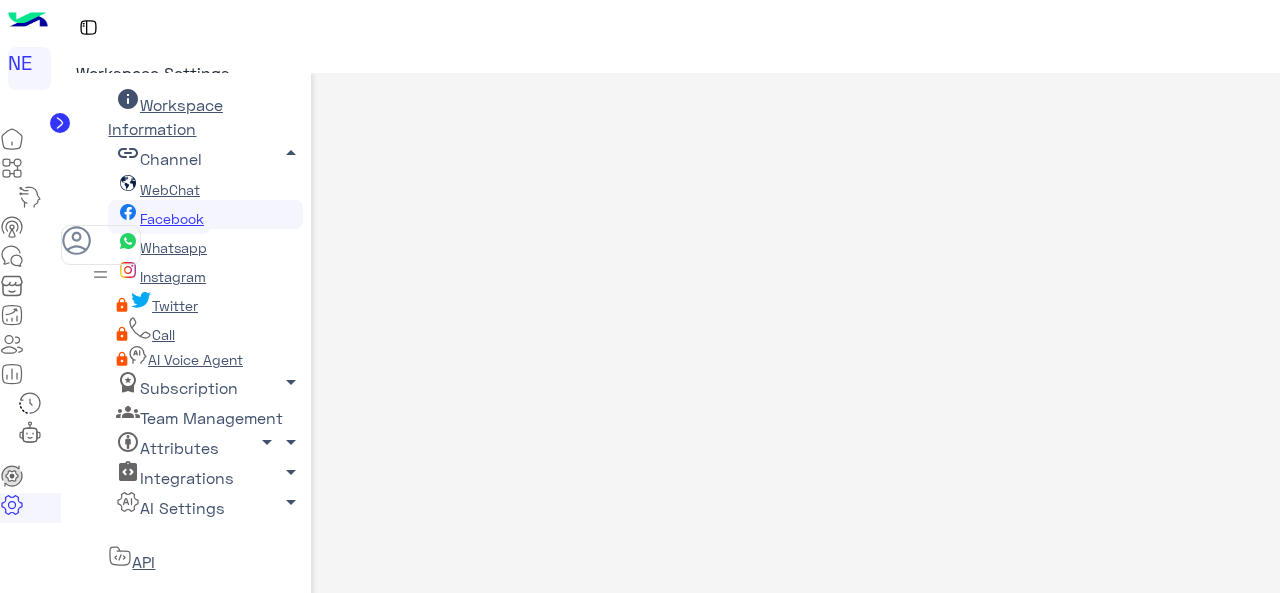 click on "Continue with Facebook" at bounding box center [856, 1108] 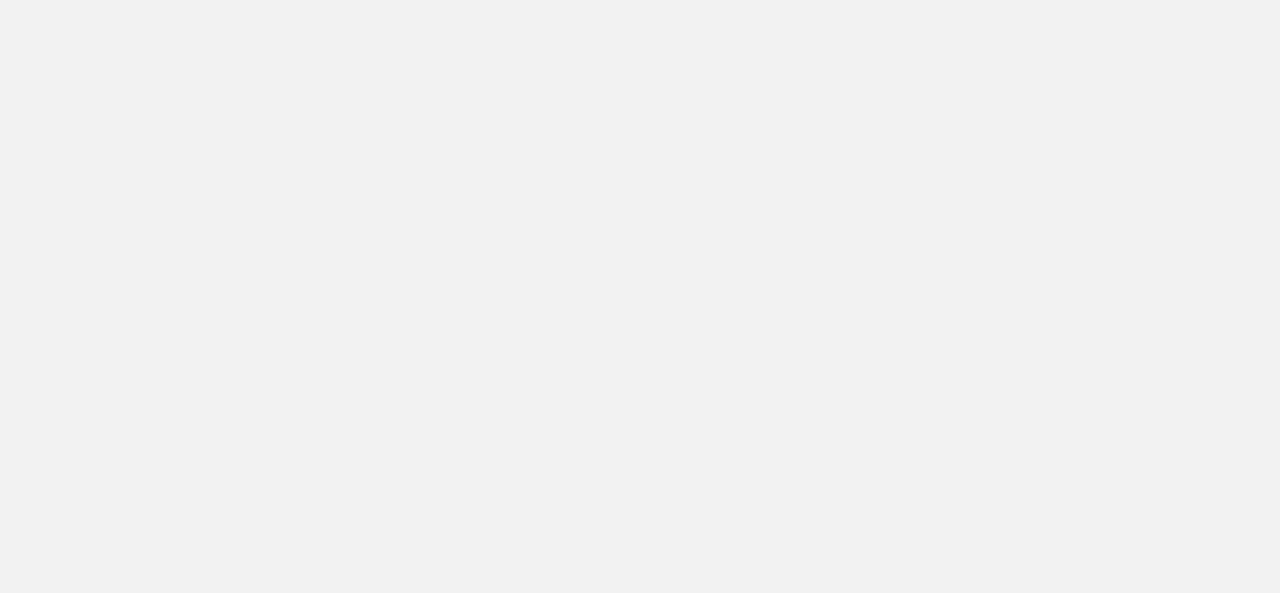 scroll, scrollTop: 0, scrollLeft: 0, axis: both 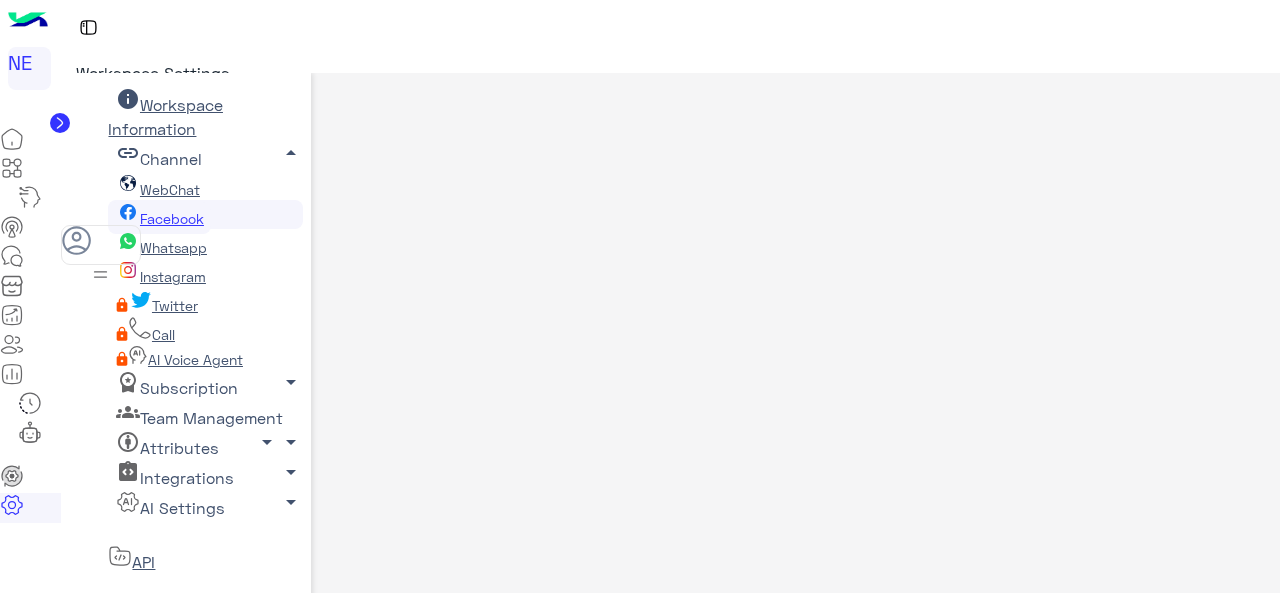 click on "By checking this checkbox you are fully aware on the previous points and ready to proceed." at bounding box center (757, 1056) 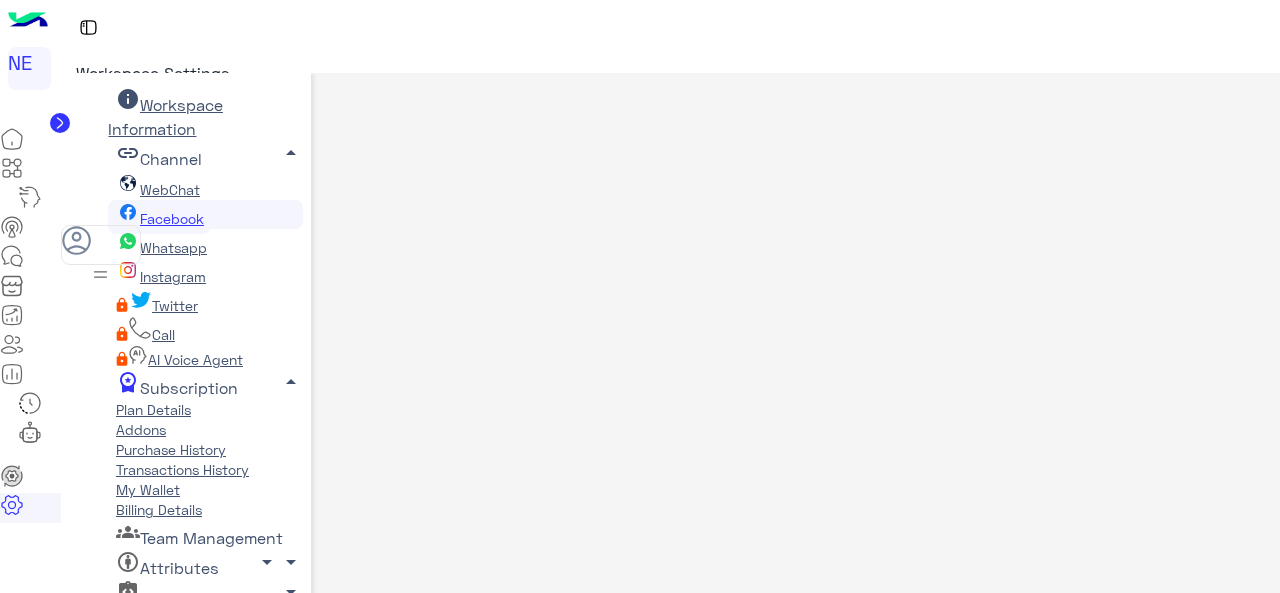 click on "arrow_drop_up" at bounding box center (291, 153) 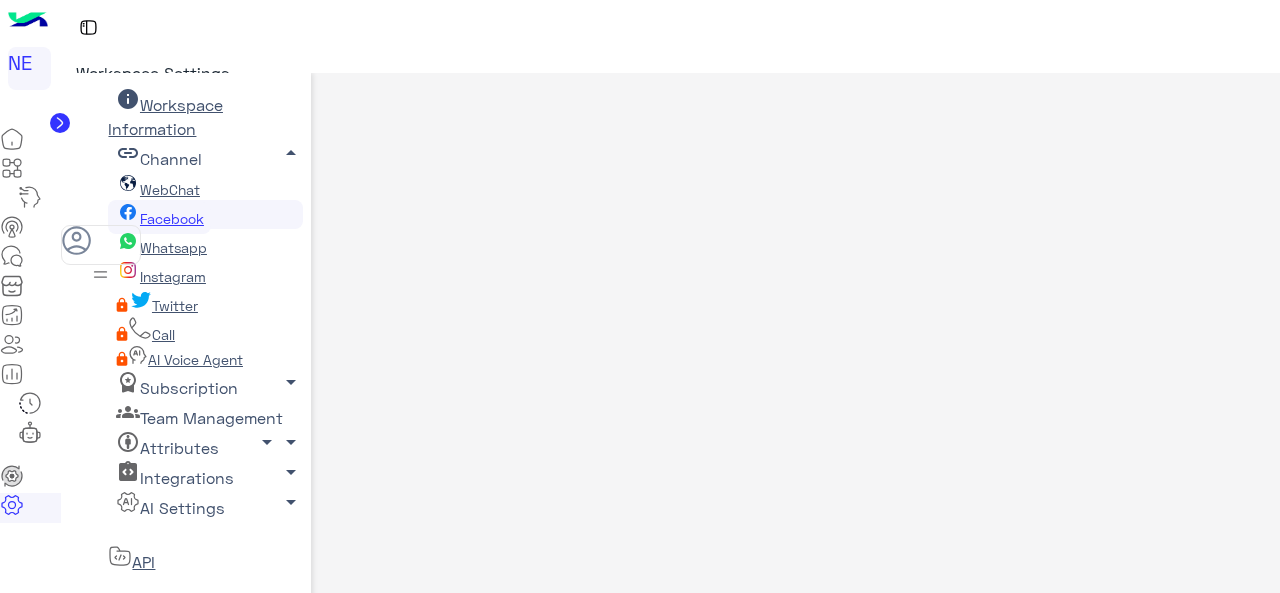 click on "arrow_drop_down" at bounding box center [291, 153] 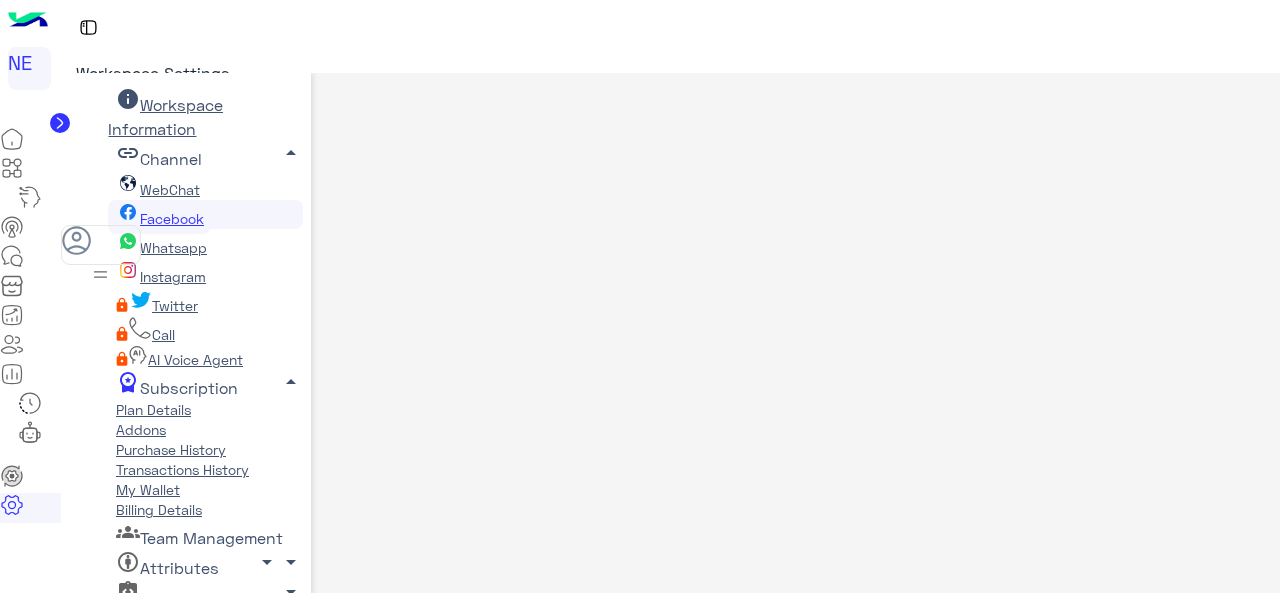 scroll, scrollTop: 306, scrollLeft: 0, axis: vertical 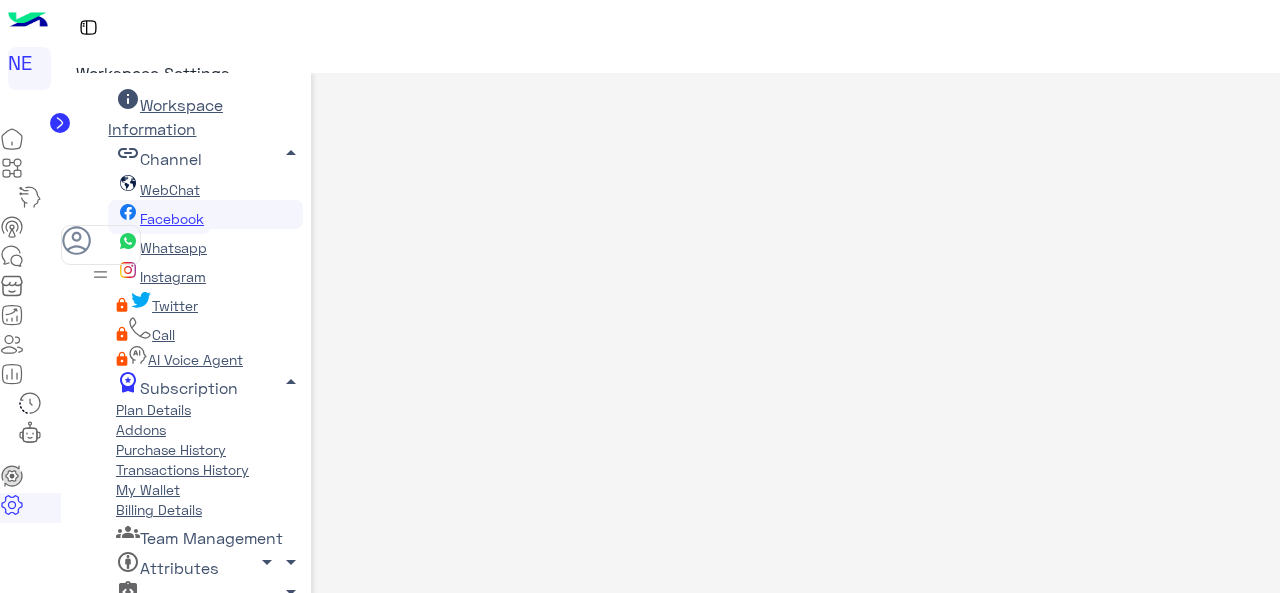 click on "arrow_drop_up" at bounding box center (291, 153) 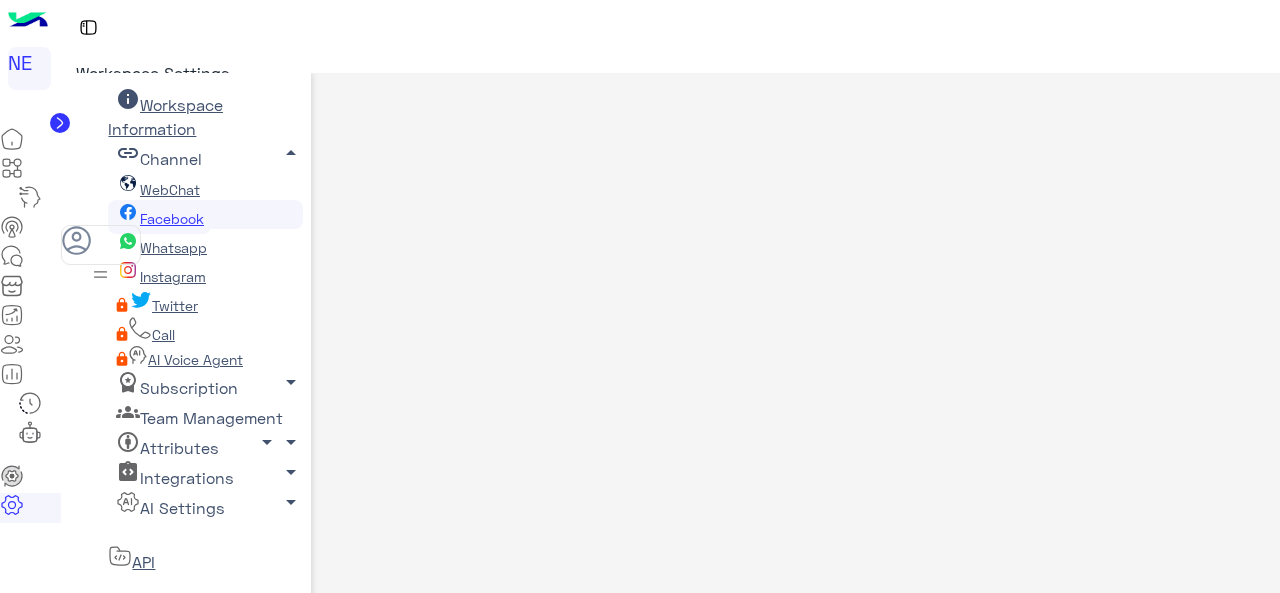 scroll, scrollTop: 96, scrollLeft: 0, axis: vertical 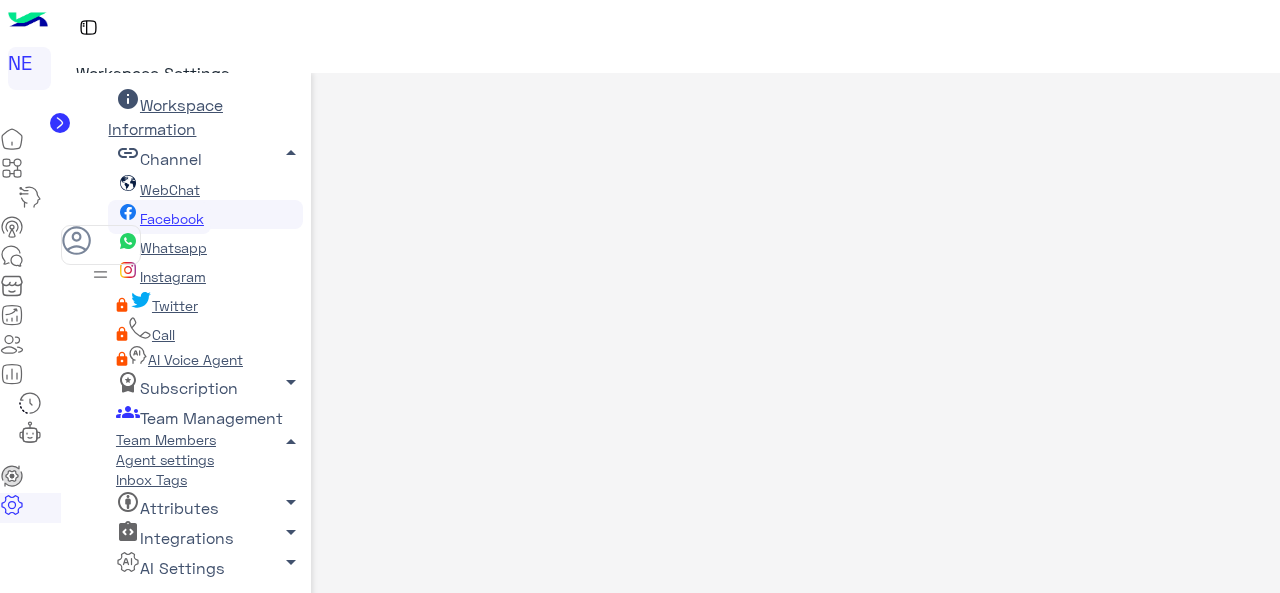 click on "Team Management   arrow_drop_up" at bounding box center [158, 158] 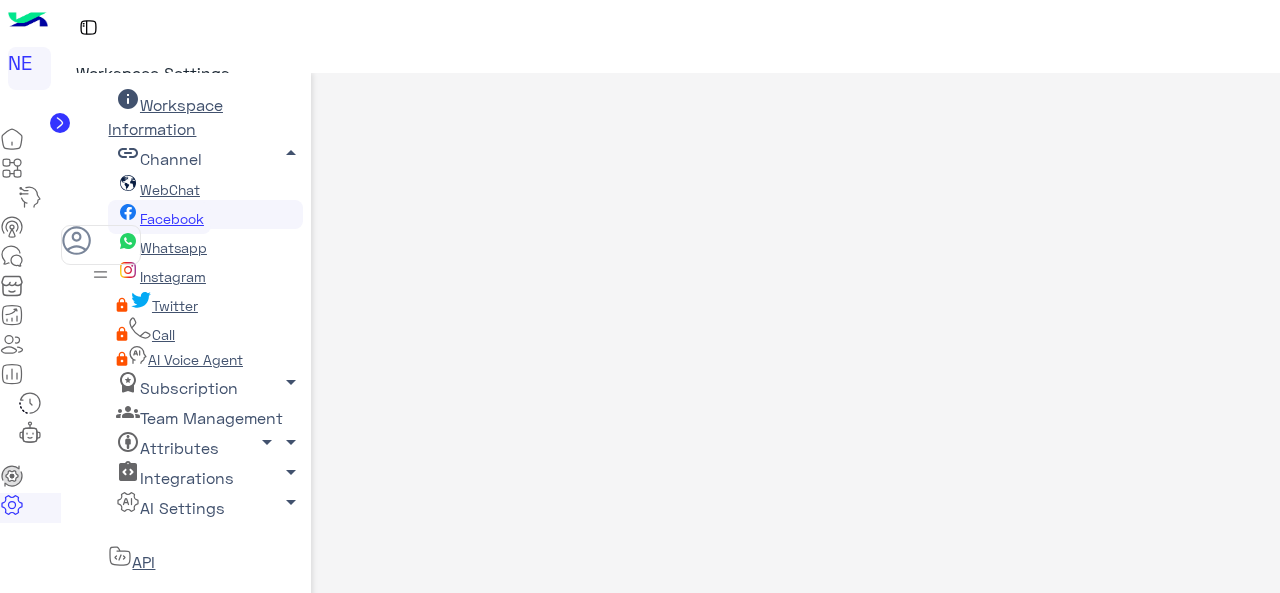 scroll, scrollTop: 96, scrollLeft: 0, axis: vertical 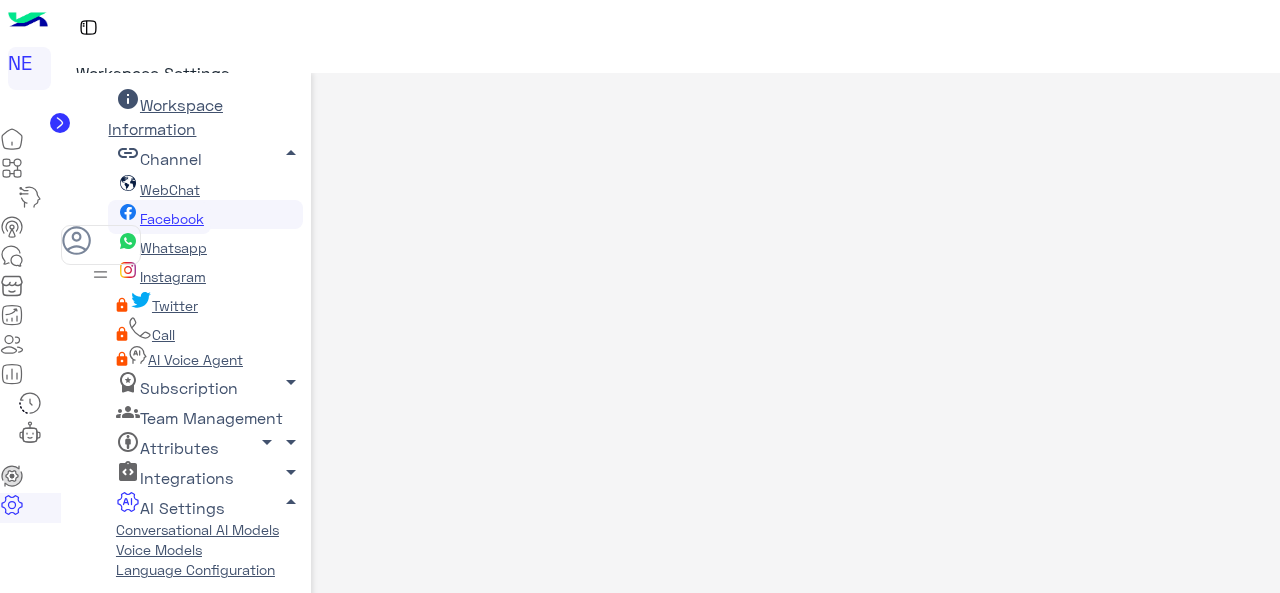 click on "arrow_drop_up" at bounding box center (291, 153) 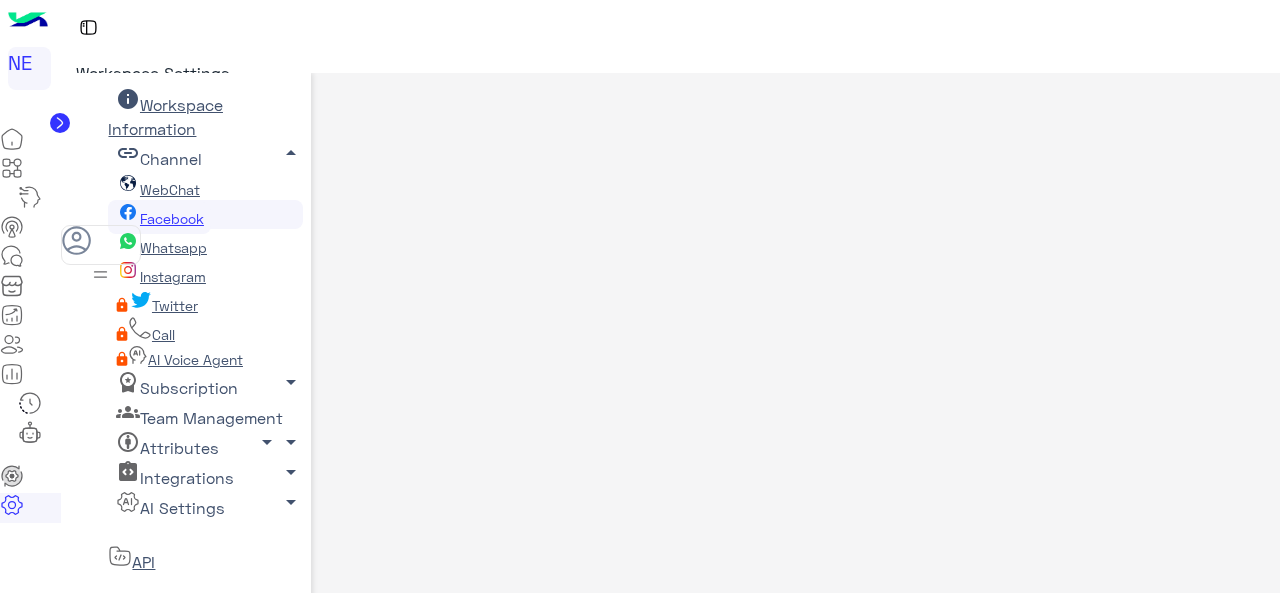 click on "By checking this checkbox you are fully aware on the previous points and ready to proceed." at bounding box center [757, 1056] 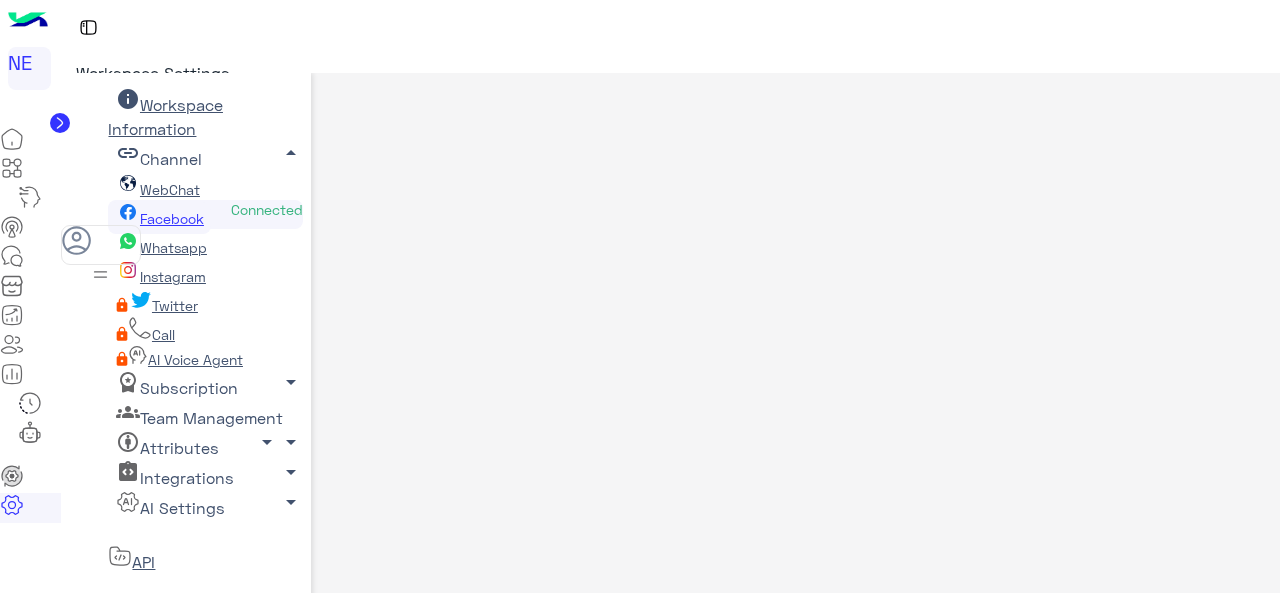 click on "Next" at bounding box center (844, 1134) 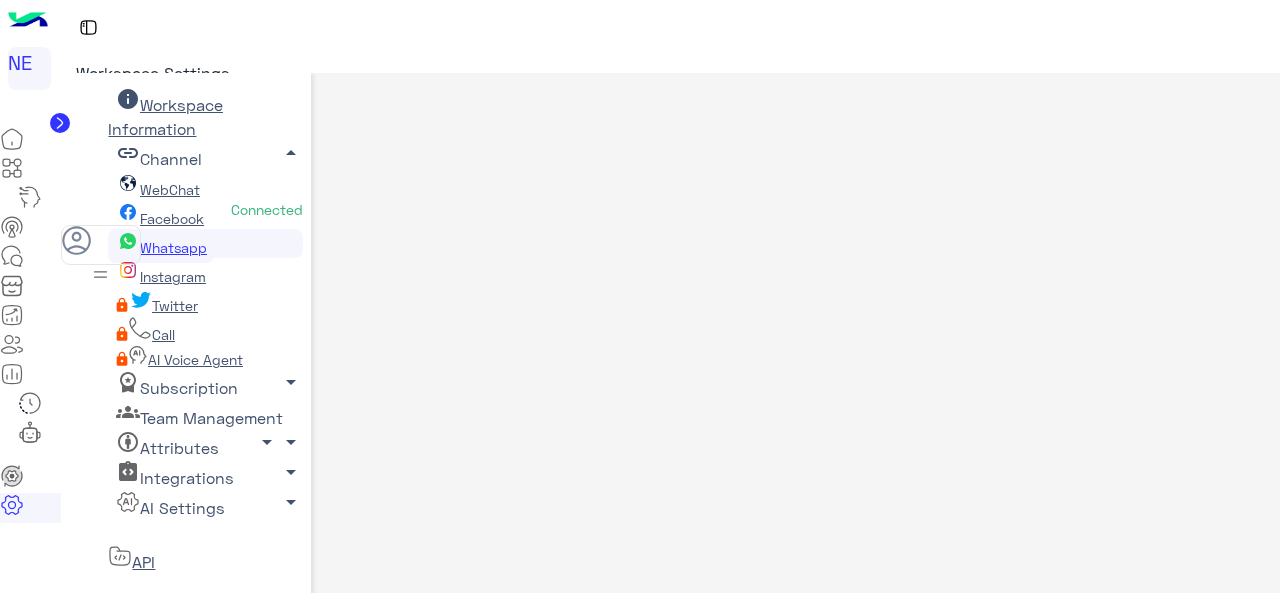 scroll, scrollTop: 185, scrollLeft: 0, axis: vertical 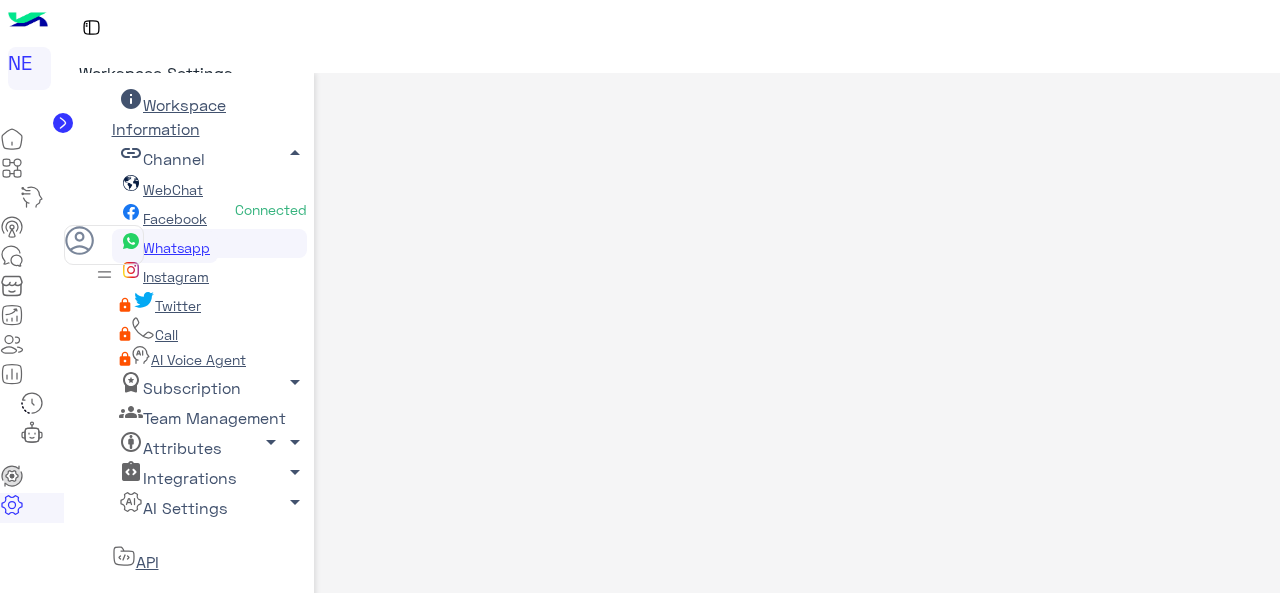 click on "+966 55 063 5292   Available without review  Ready to connect for a limited time untill it gets approved by WhatsApp Connect" at bounding box center (845, 893) 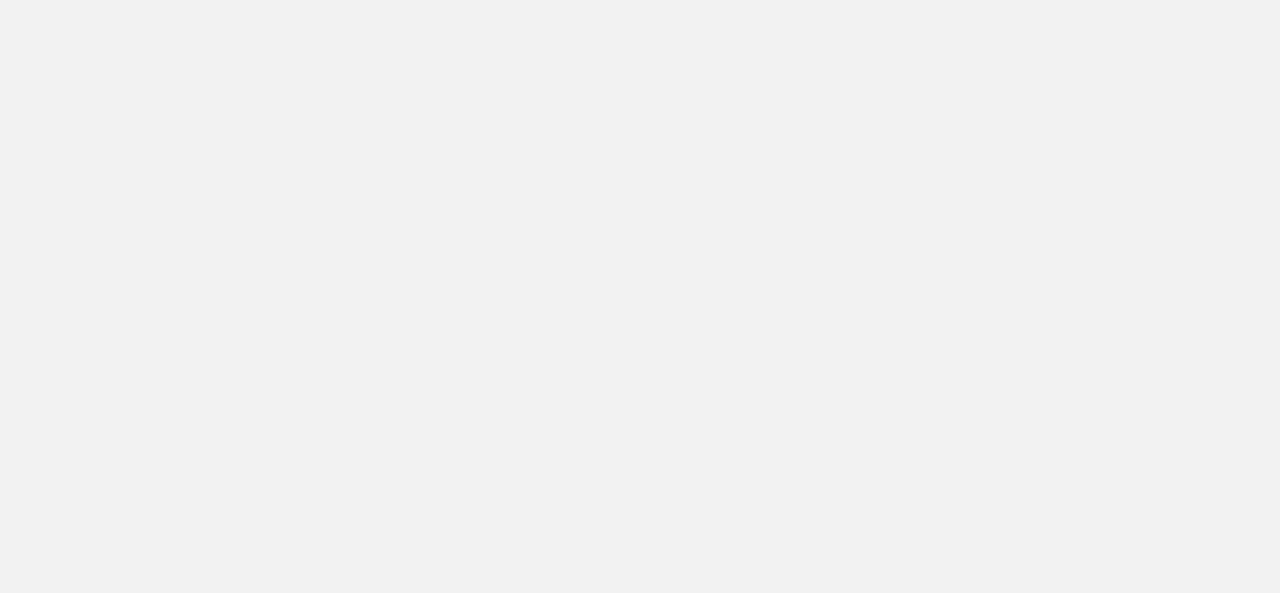 scroll, scrollTop: 0, scrollLeft: 0, axis: both 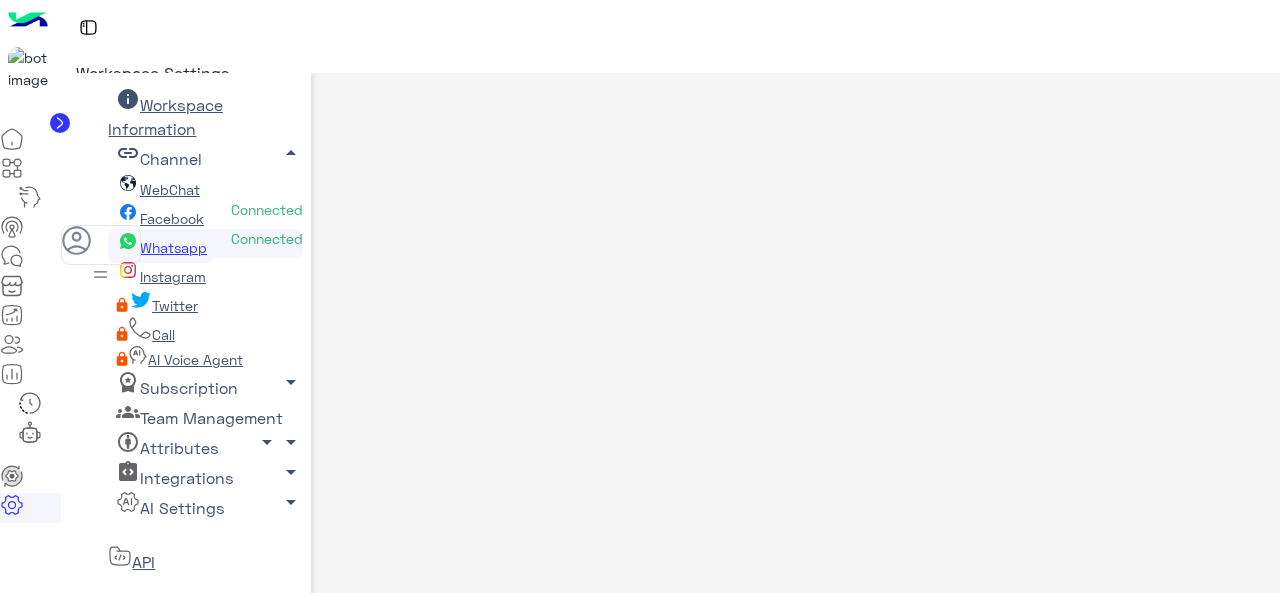 click at bounding box center (376, 1119) 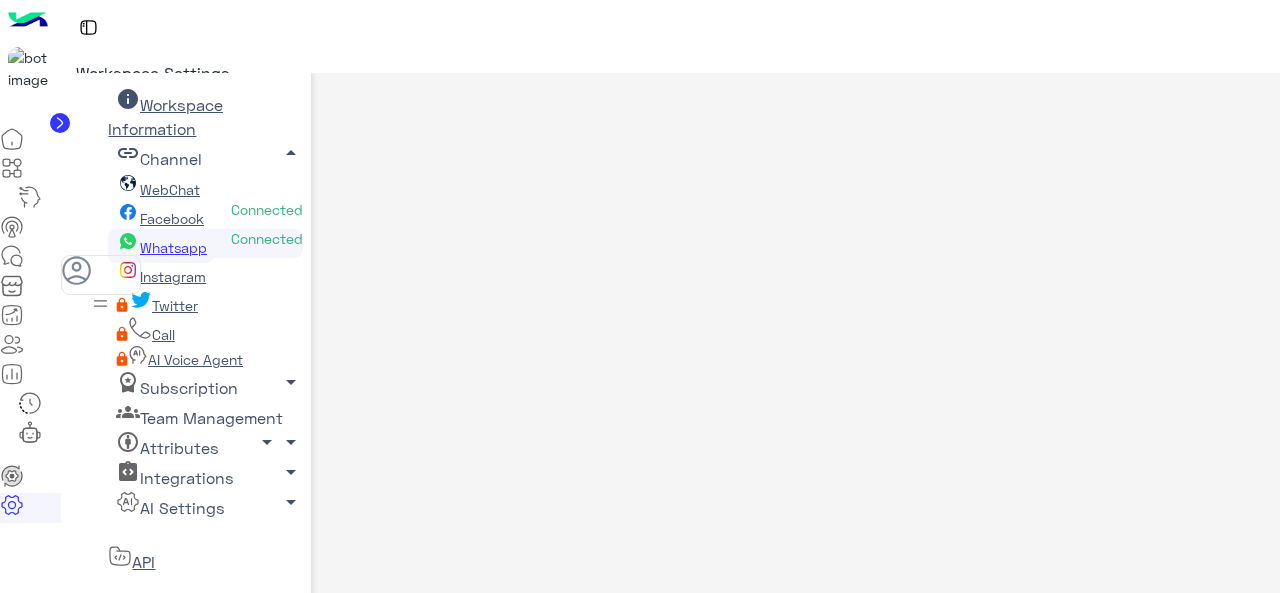 scroll, scrollTop: 200, scrollLeft: 0, axis: vertical 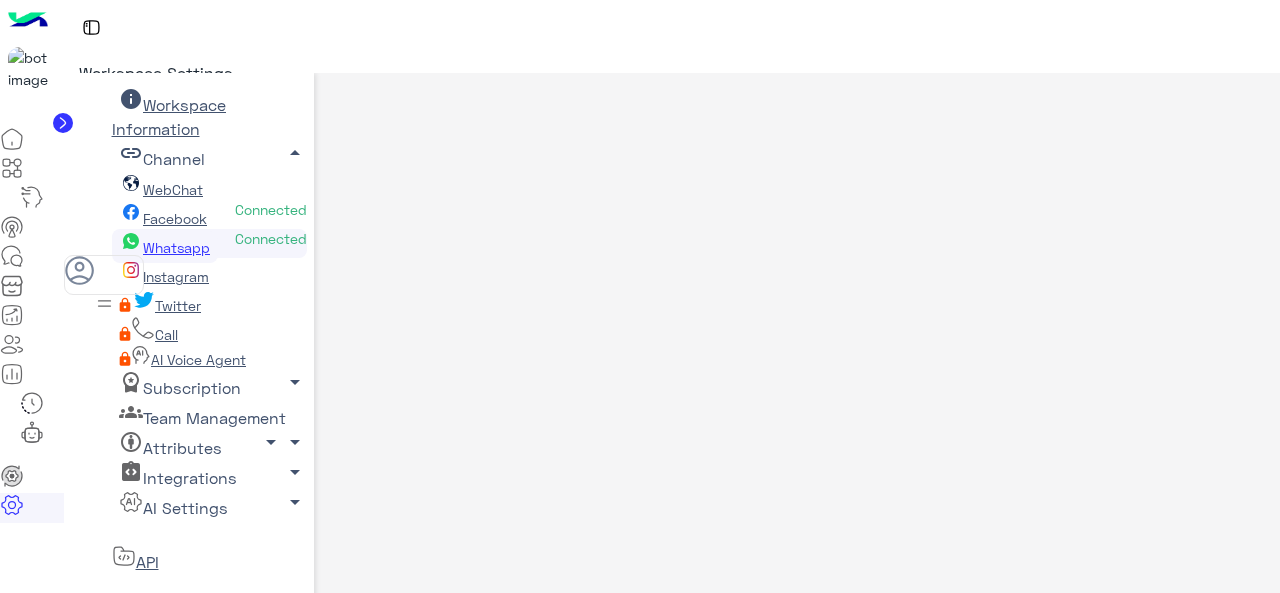 click on "Business Description" at bounding box center [672, 992] 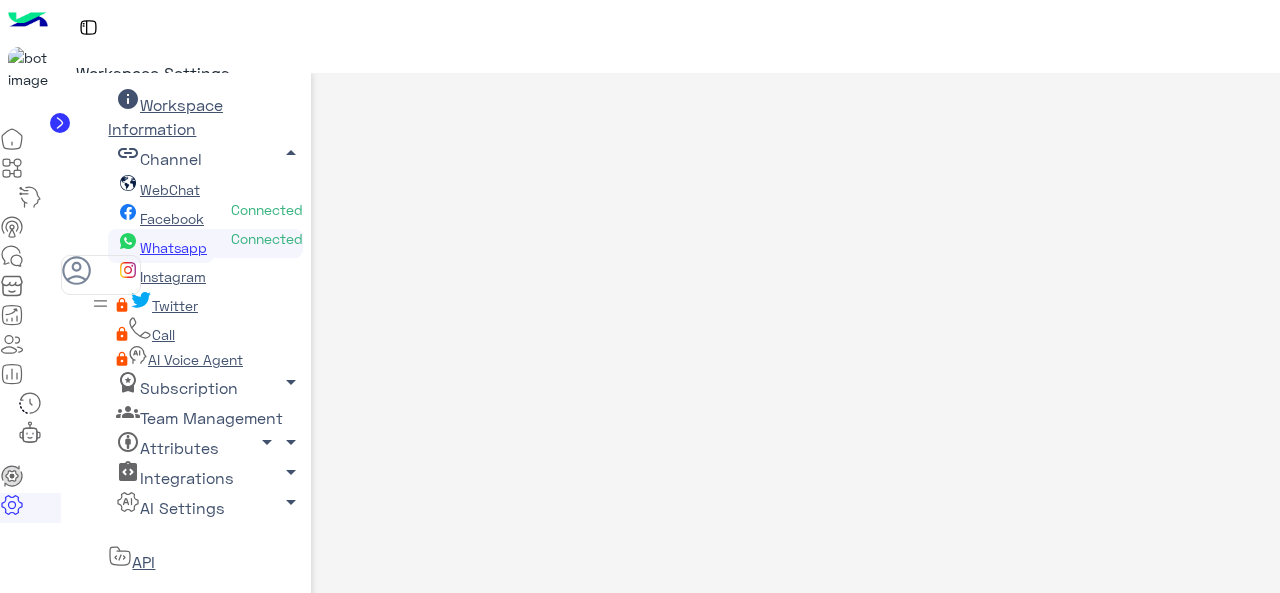 click on "Business Address" at bounding box center [670, 1072] 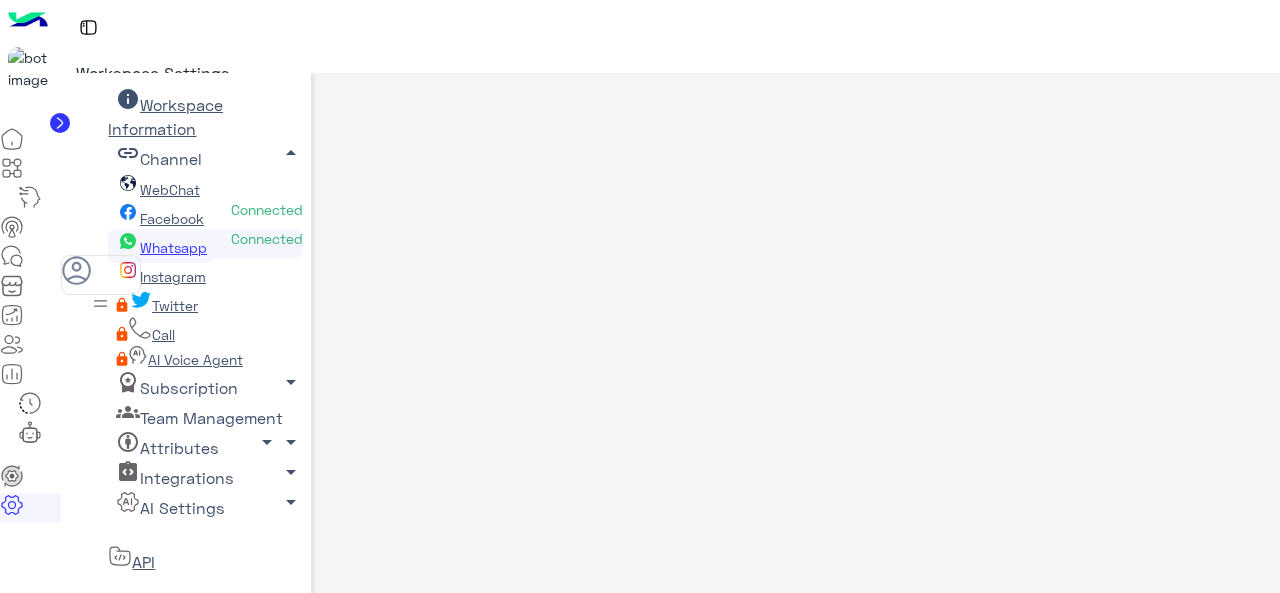 click at bounding box center [12, 227] 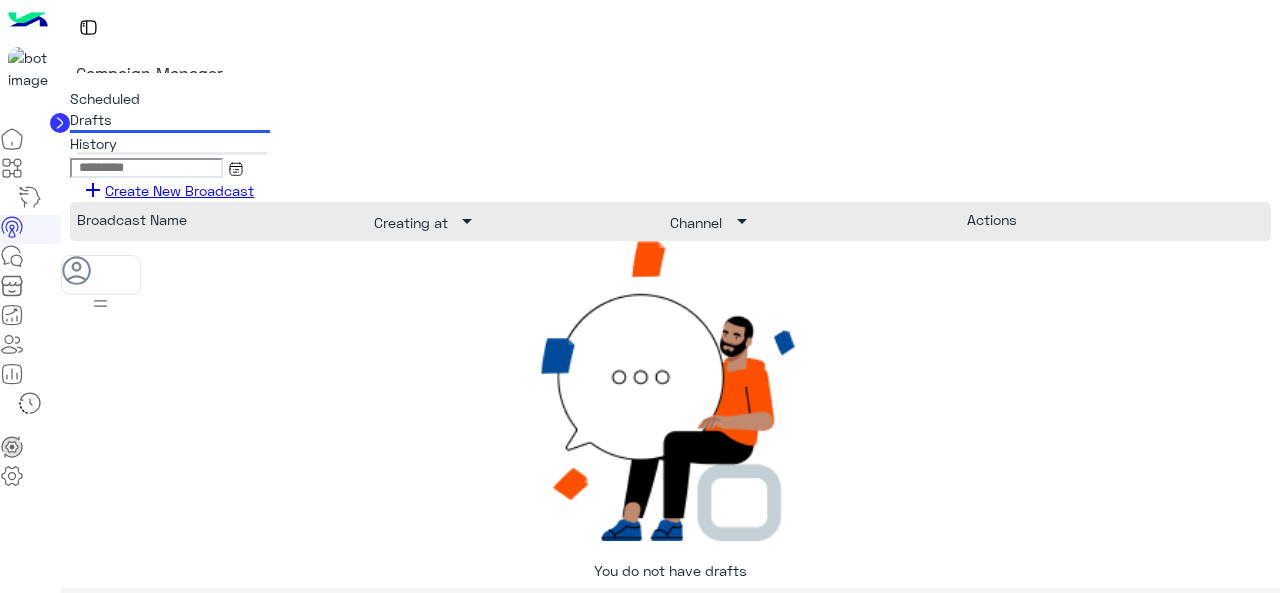 click on "Create New Broadcast" at bounding box center (179, 190) 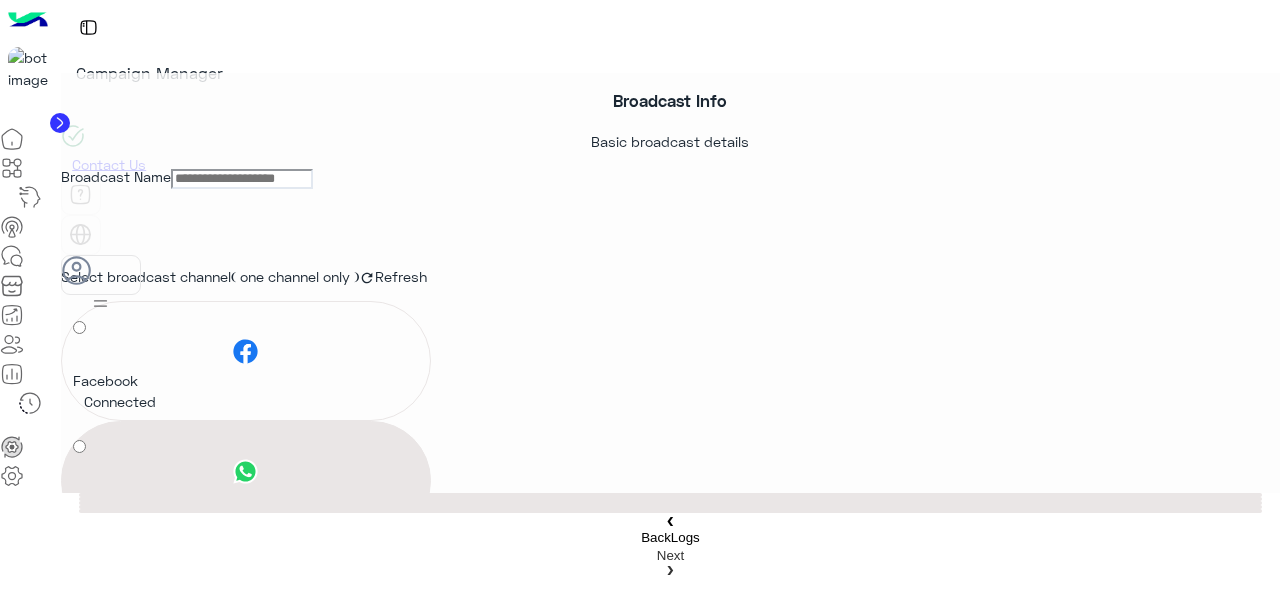 click on "WhatsApp" at bounding box center [246, 485] 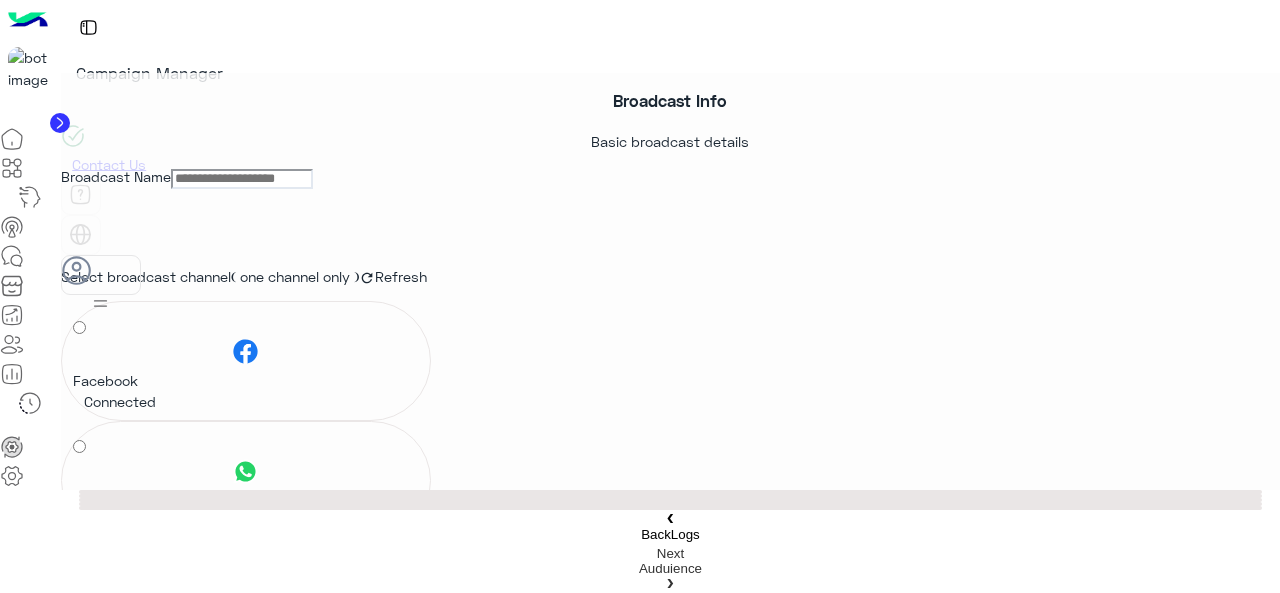 click on "Broadcast Name" at bounding box center (242, 179) 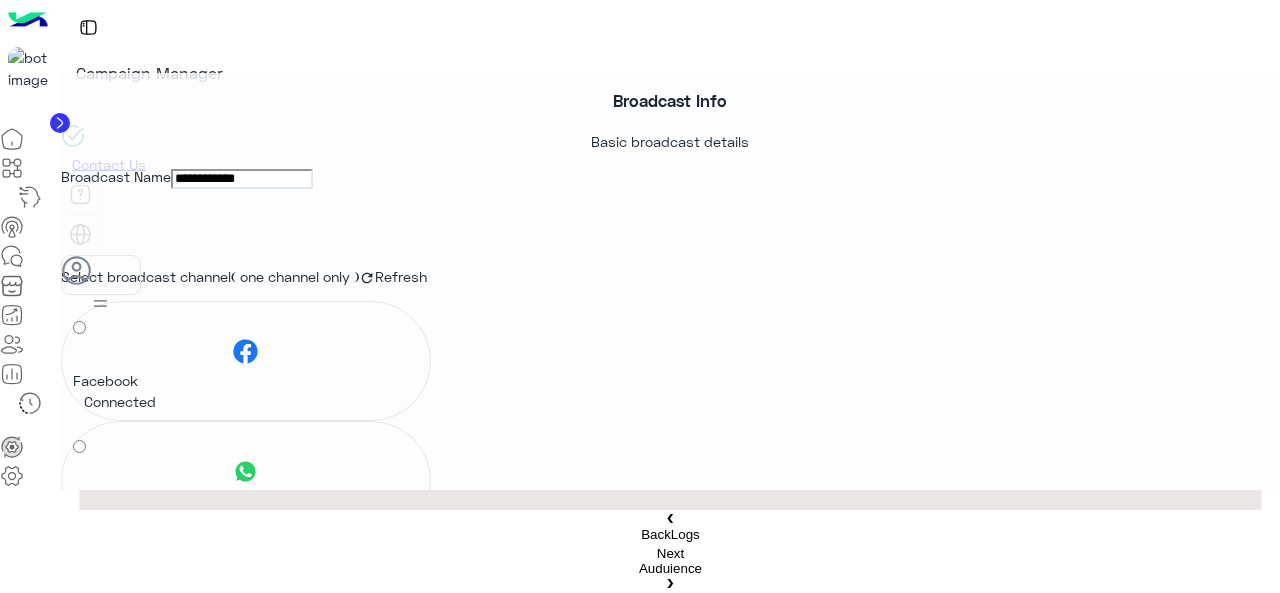 type on "**********" 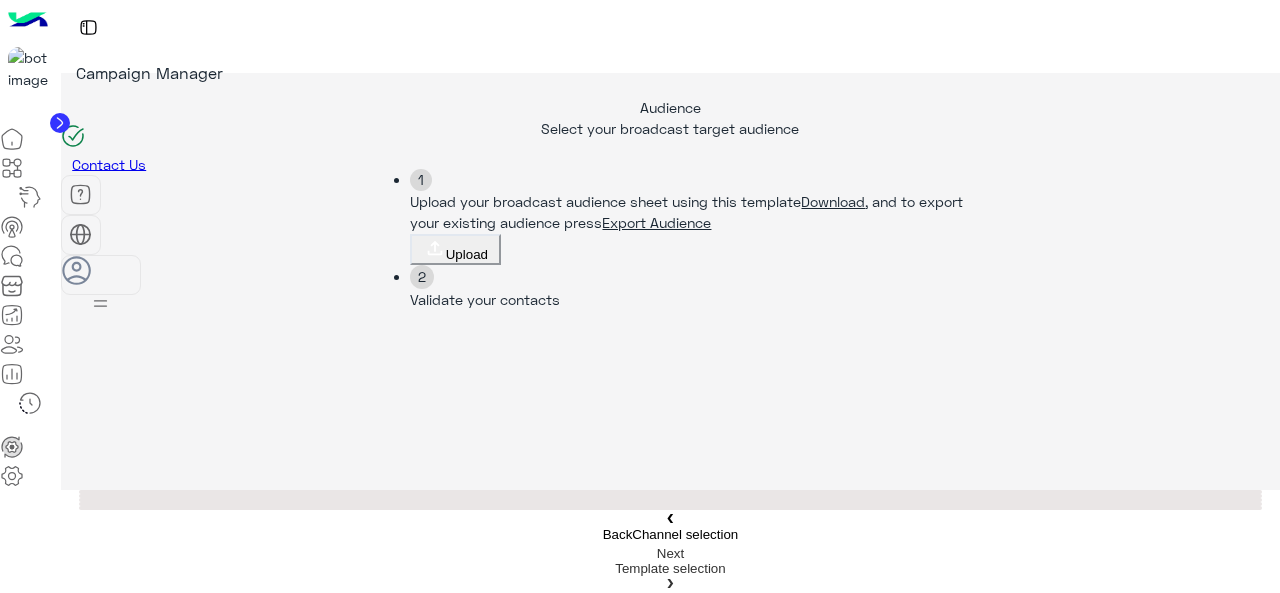 click on "Download" at bounding box center (833, 201) 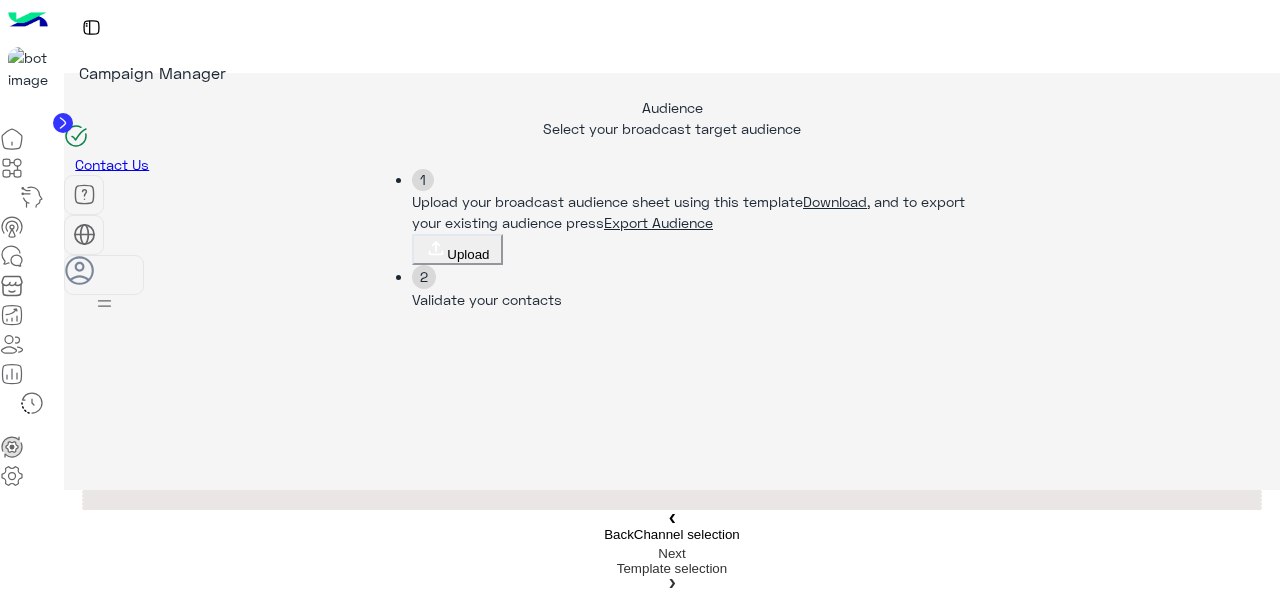 click on "×" at bounding box center [40, 892] 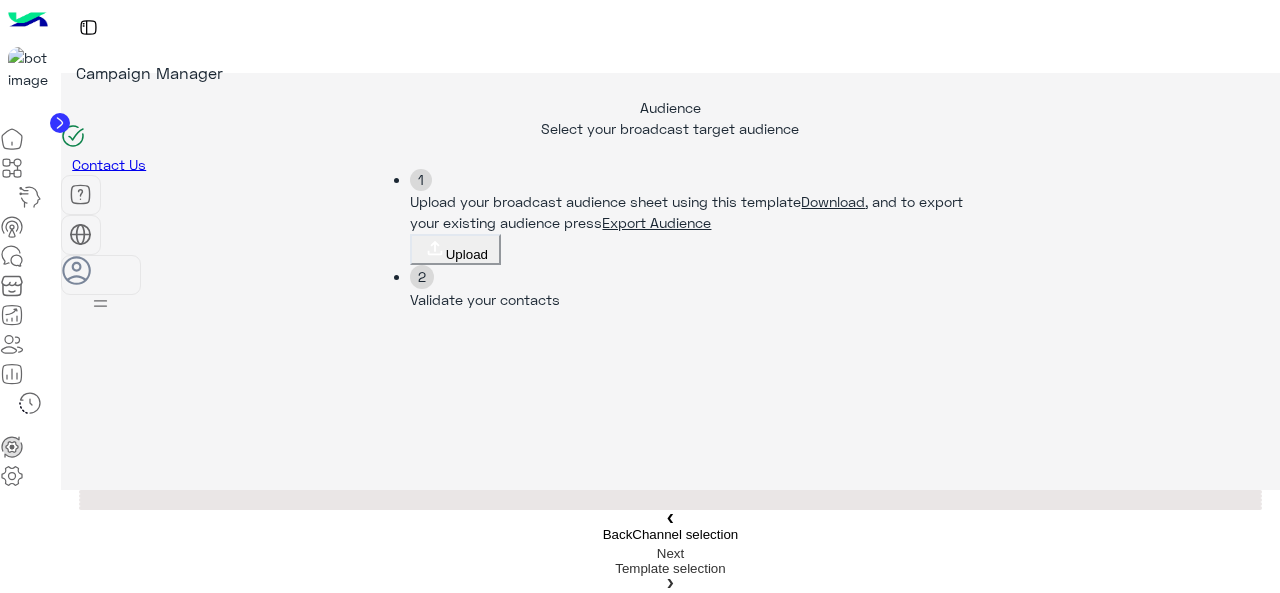 click on "❮ Back  Channel selection" at bounding box center [670, 526] 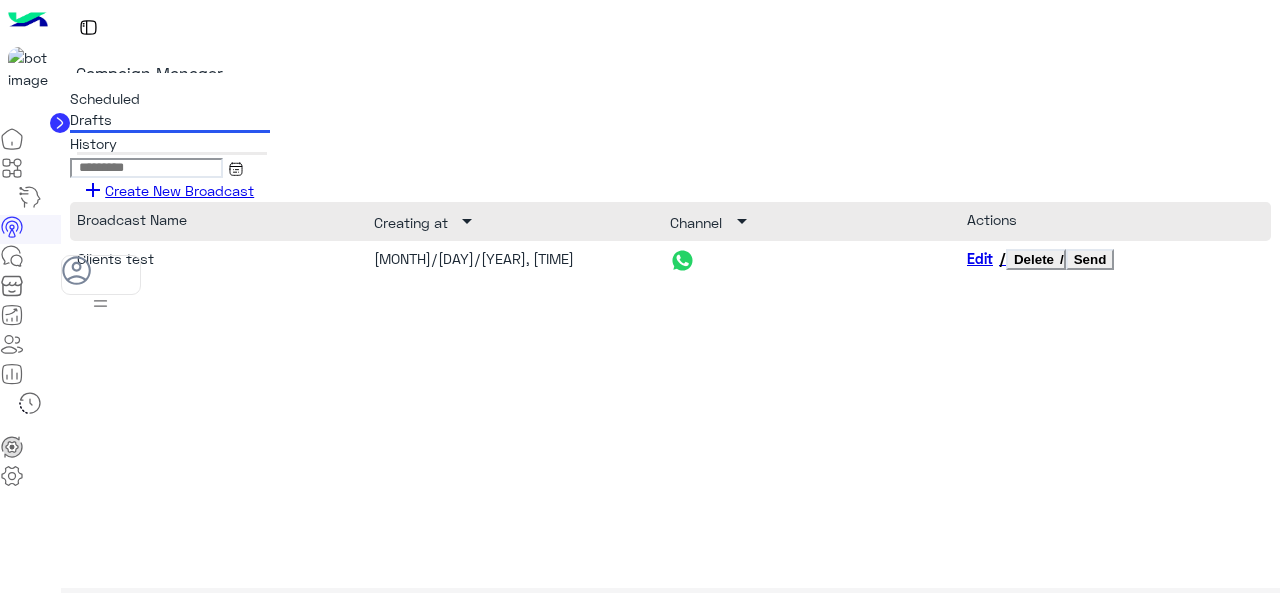 click at bounding box center [12, 256] 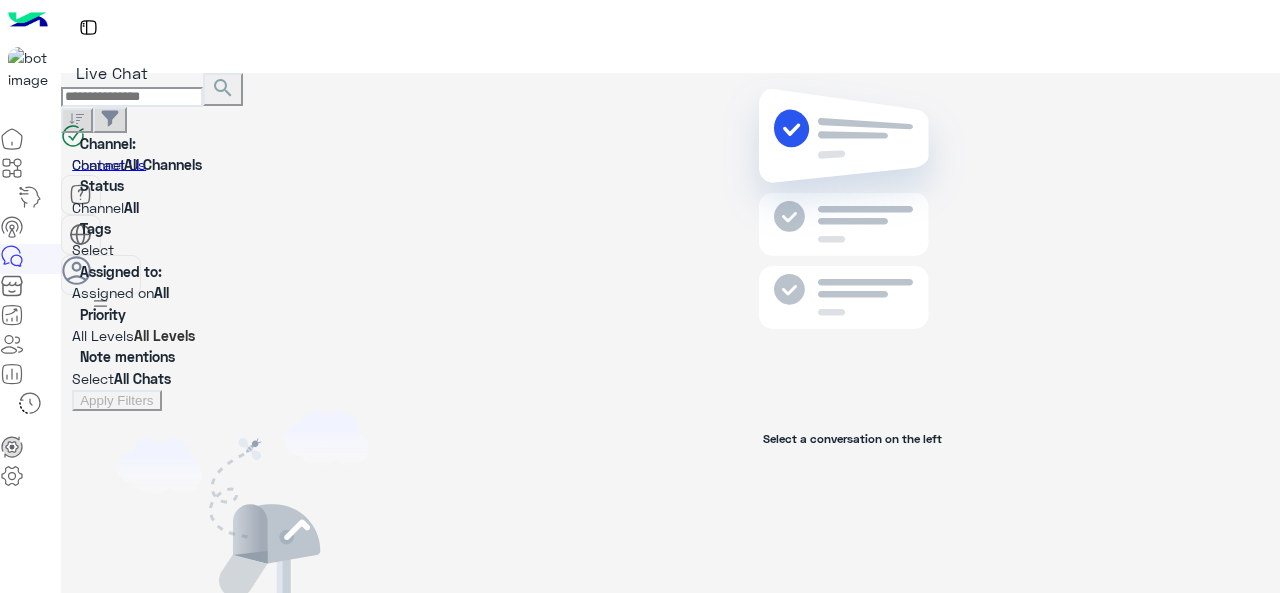 click at bounding box center (12, 286) 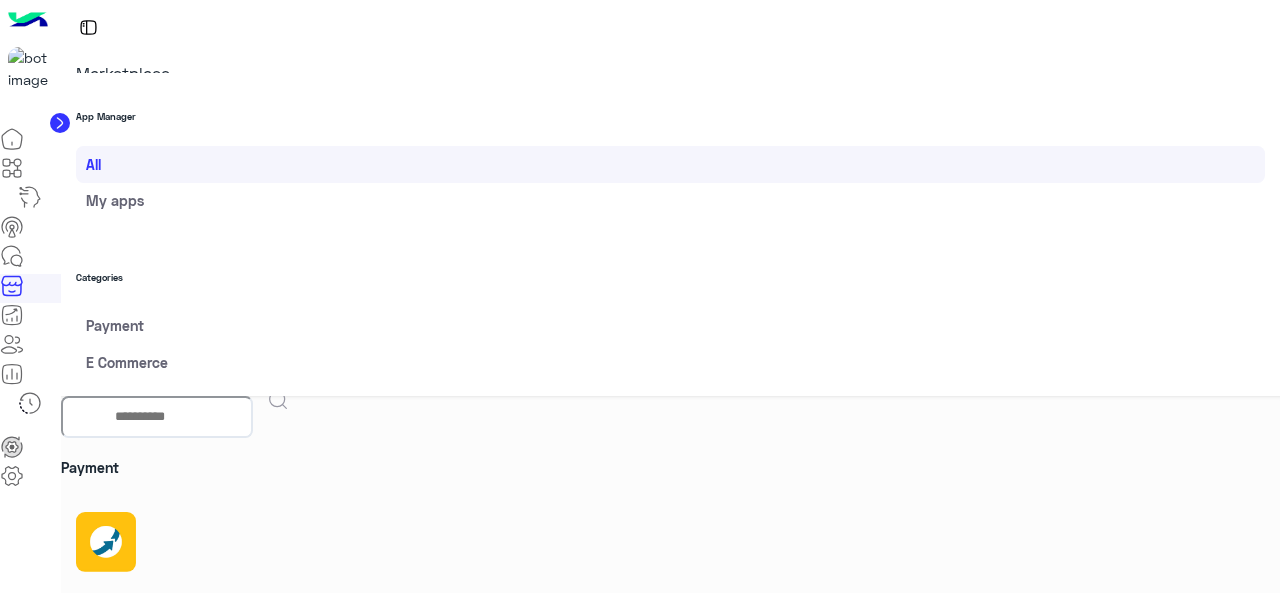 click at bounding box center (12, 315) 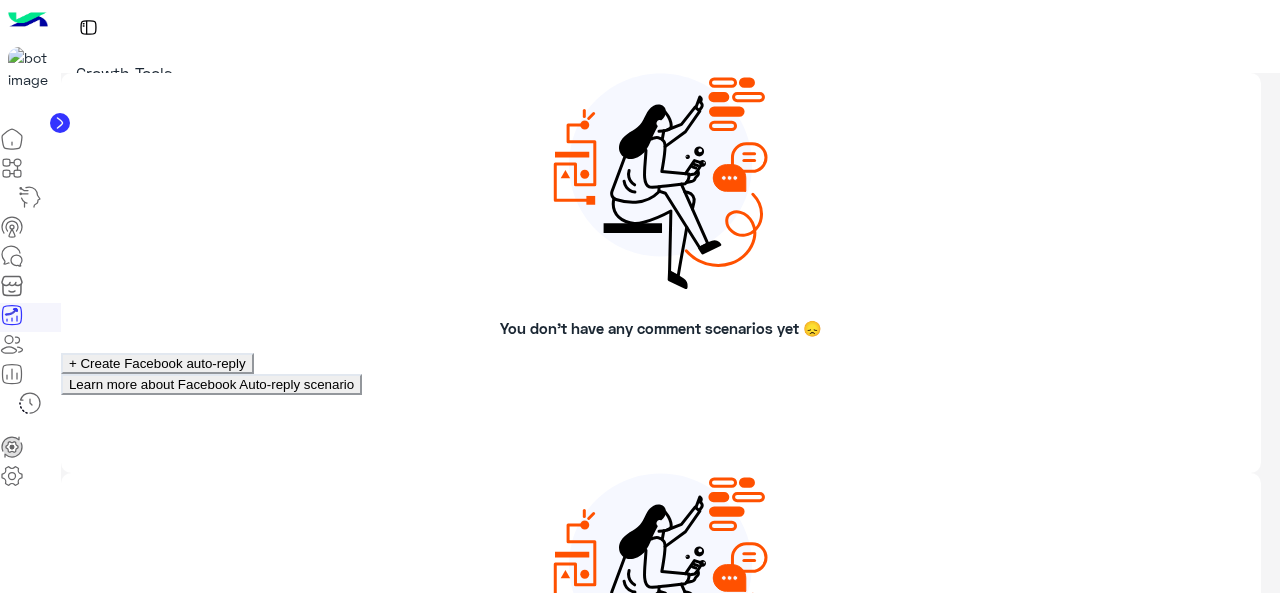 click at bounding box center (12, 476) 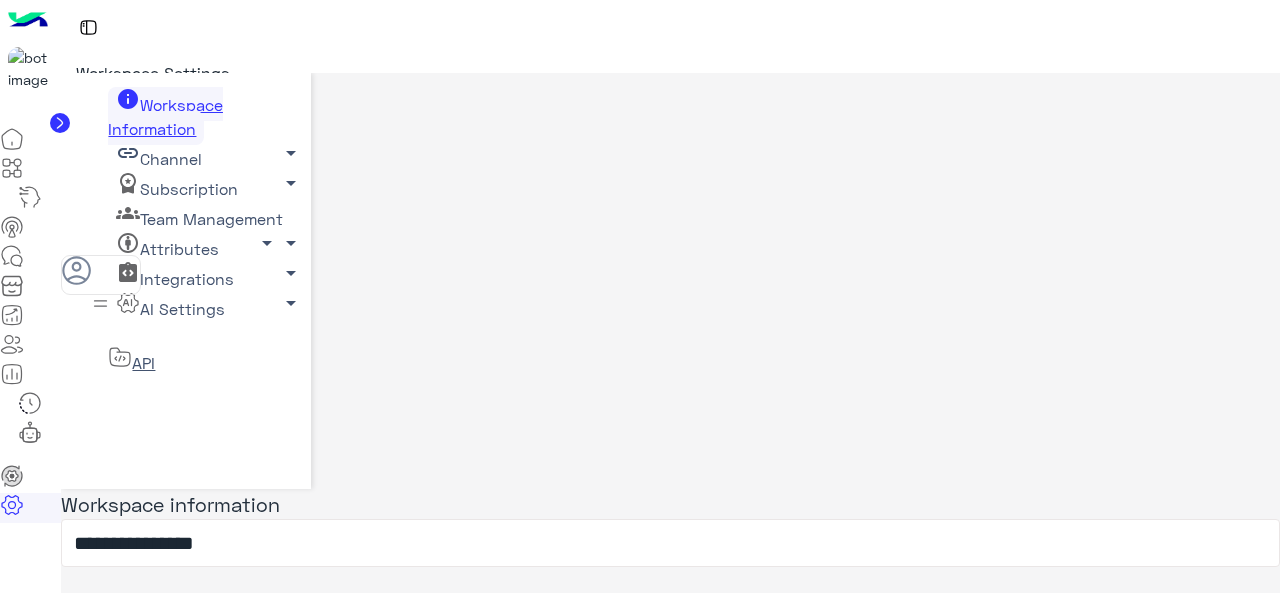click on "Channel   arrow_drop_down" at bounding box center [165, 116] 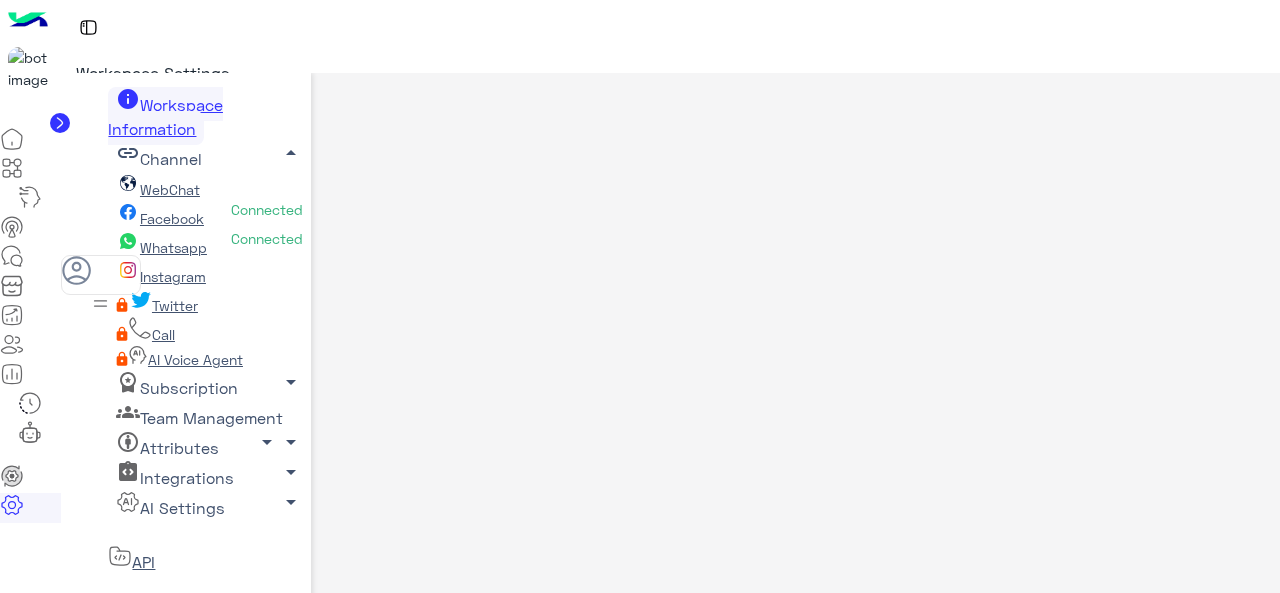 click on "Channel   arrow_drop_up" at bounding box center [158, 158] 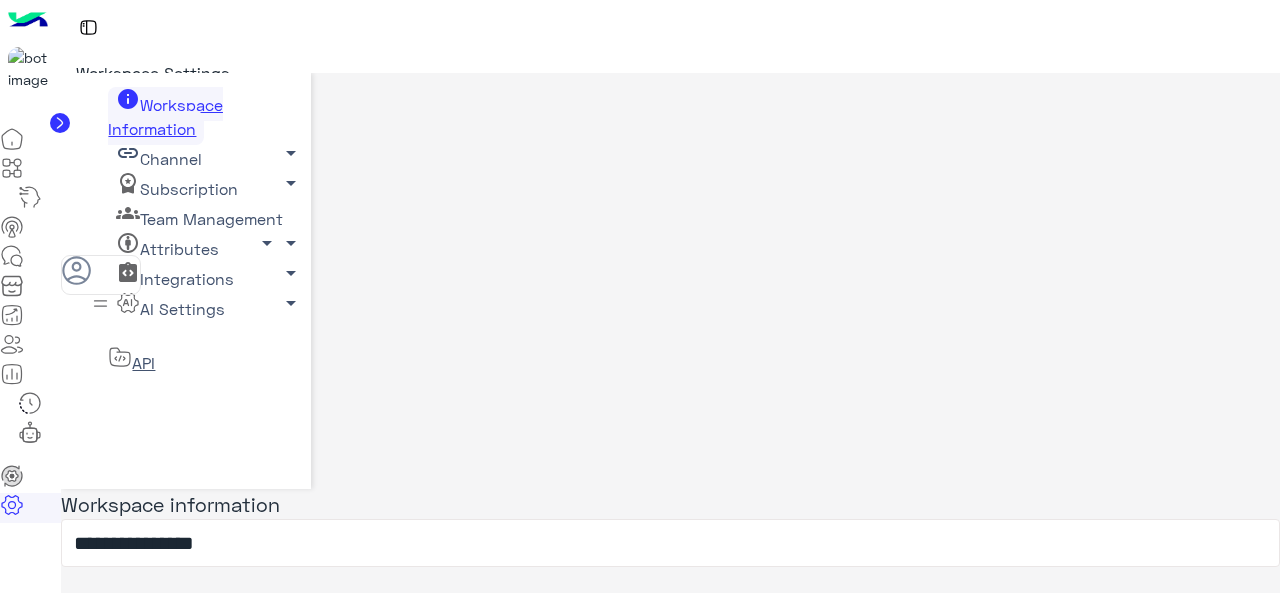 click on "Team Management   arrow_drop_down" at bounding box center (165, 116) 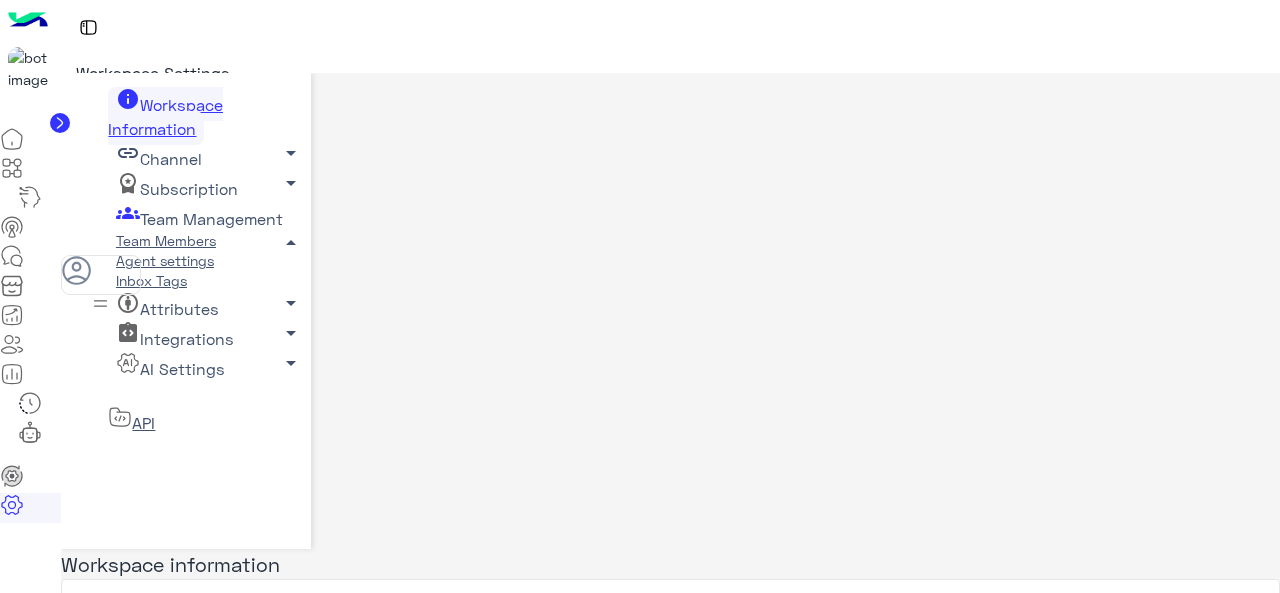 click on "Team Members" at bounding box center (165, 240) 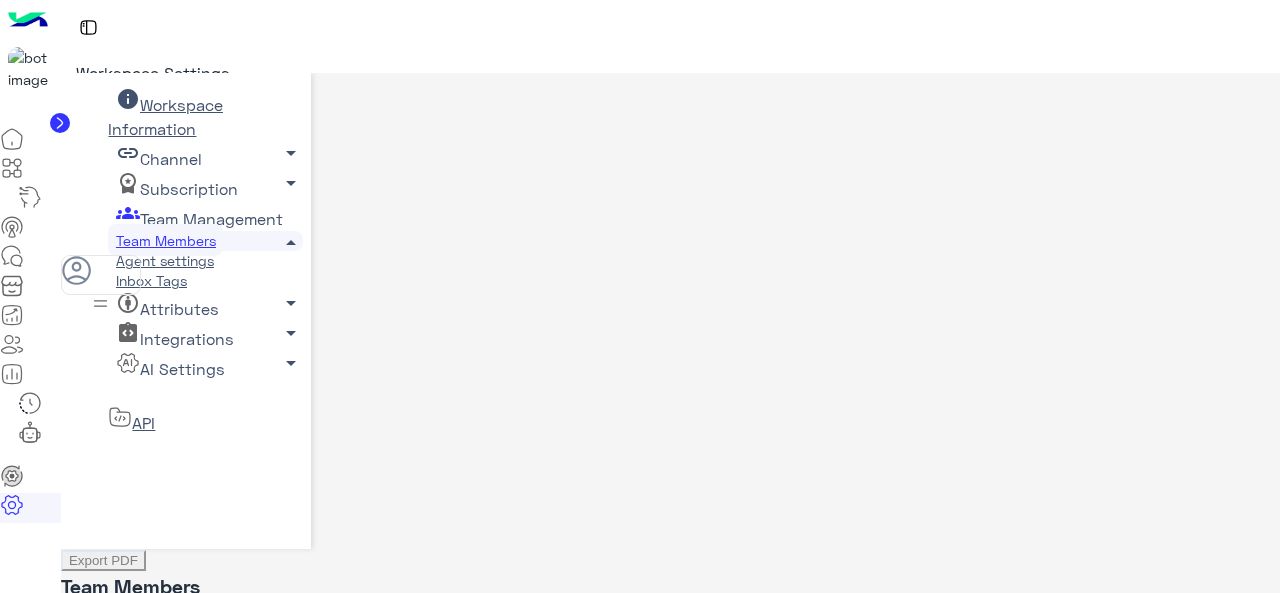 click at bounding box center (111, 1260) 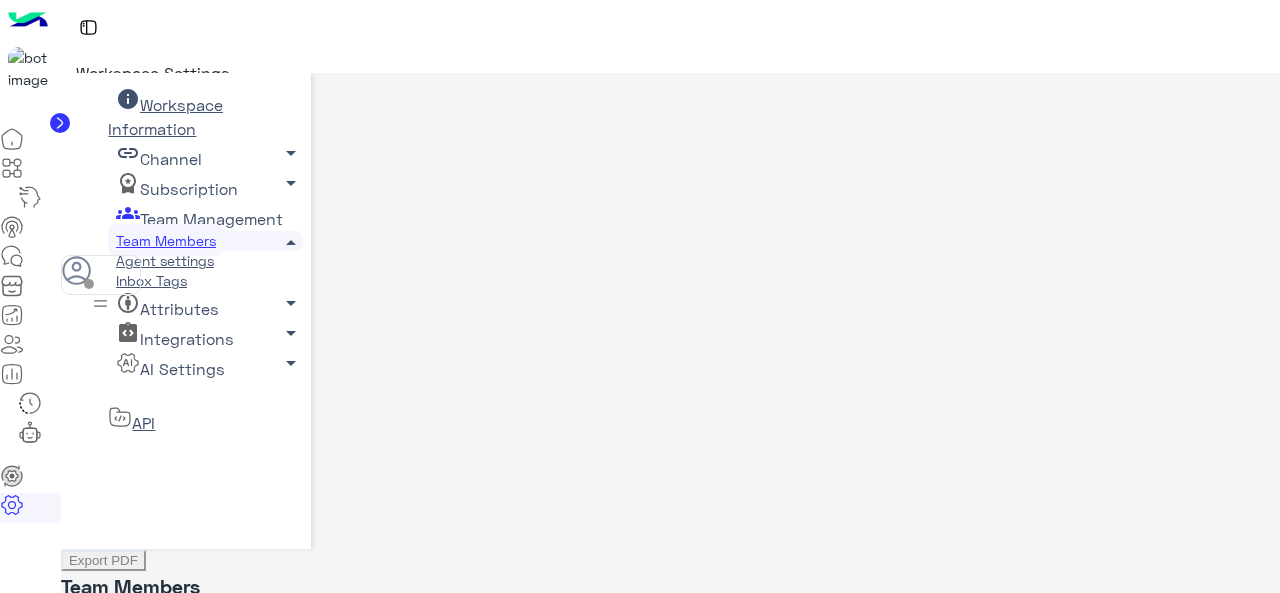 click at bounding box center [111, 1260] 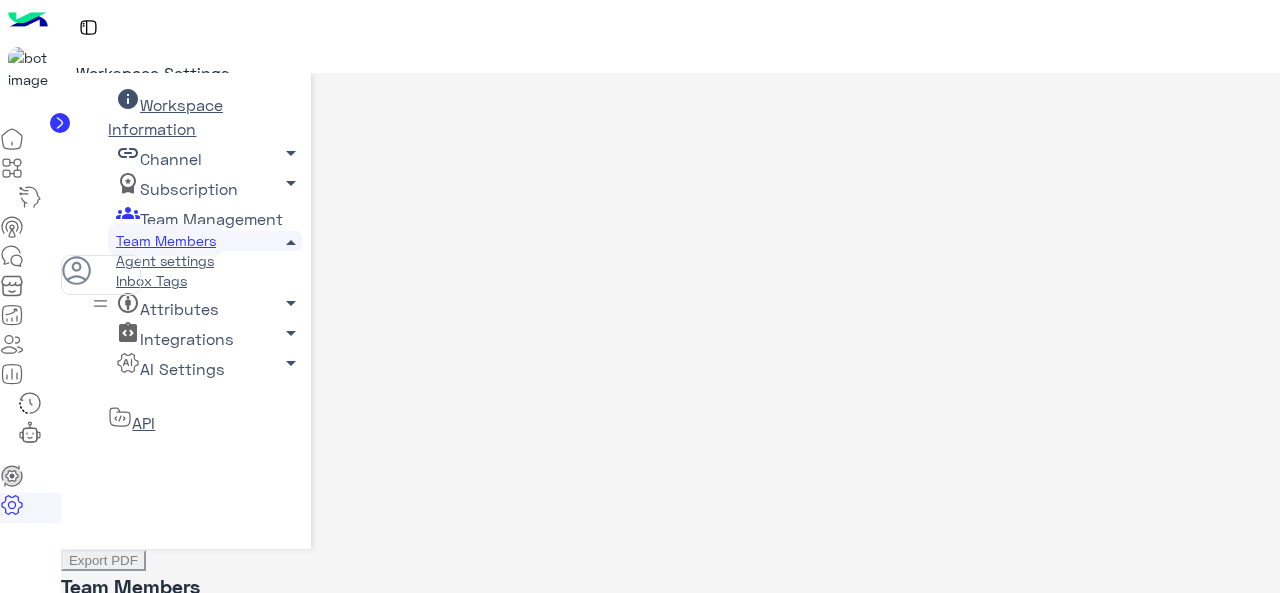 click at bounding box center (111, 1260) 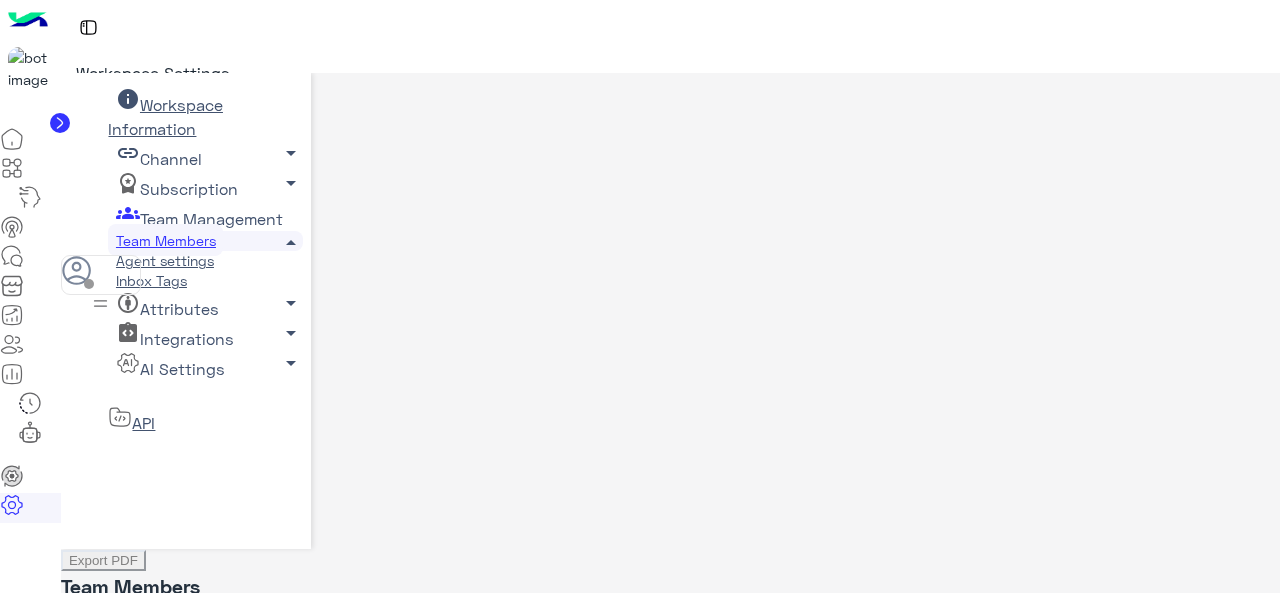 click at bounding box center [146, 1213] 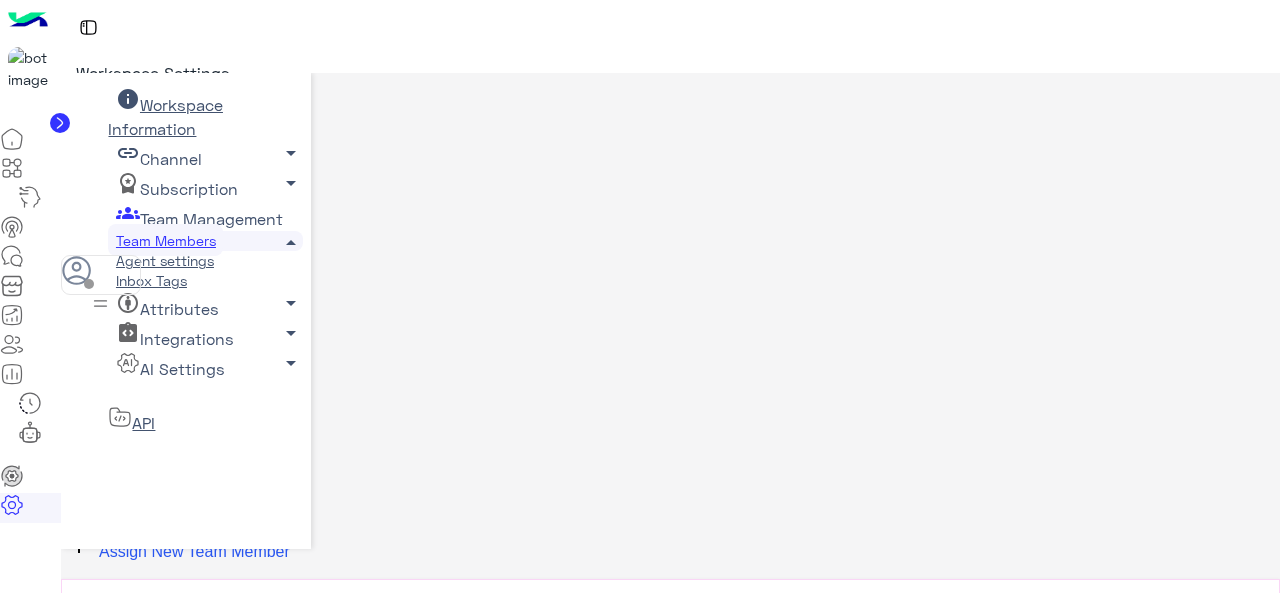 scroll, scrollTop: 188, scrollLeft: 0, axis: vertical 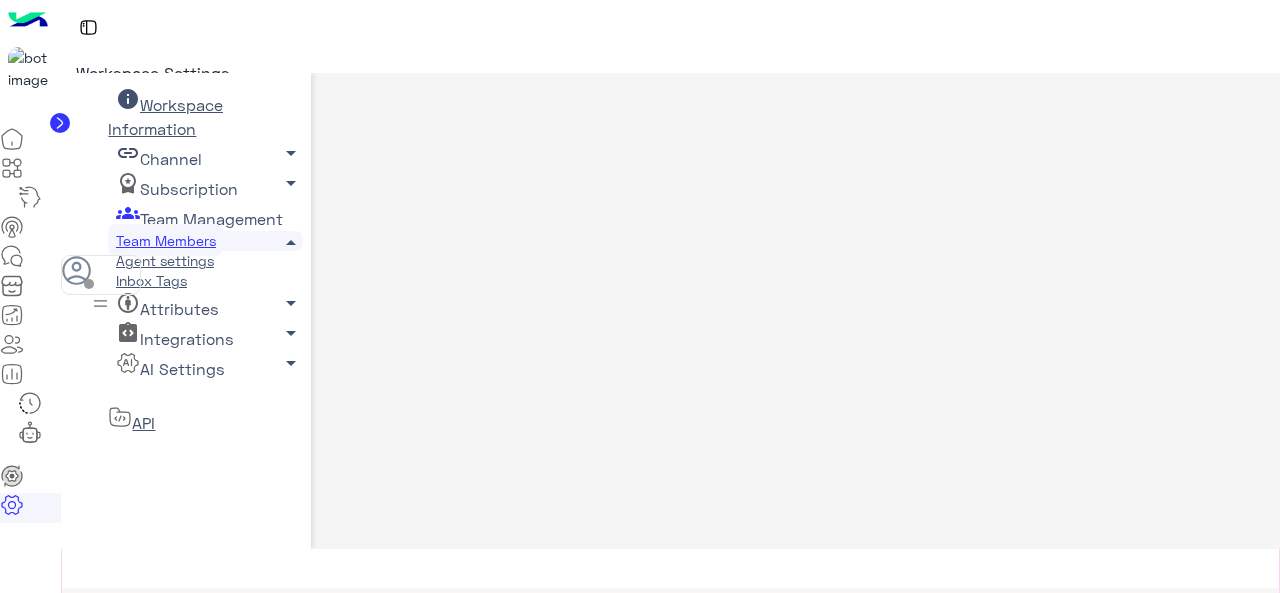 click on "https://platform.hulul.net/join/confirm/Aab6MnFEwKuckpKsQuBO5ioata4l70T7KjTesGiklNOiyVxLZcCkC9jWO%2FZPwuQo?ZNBeWUw=New%20Workspace%201&jDKxU1aNr=%D9%85%D8%B1%D9%83%D8%B2%20%D9%81%D9%86%D9%88%D9%86%20%D8%A7%D9%84%D8%AC%D9%85%D8%A7%D9%84%20&role=1&botId=17551" at bounding box center (524, 1403) 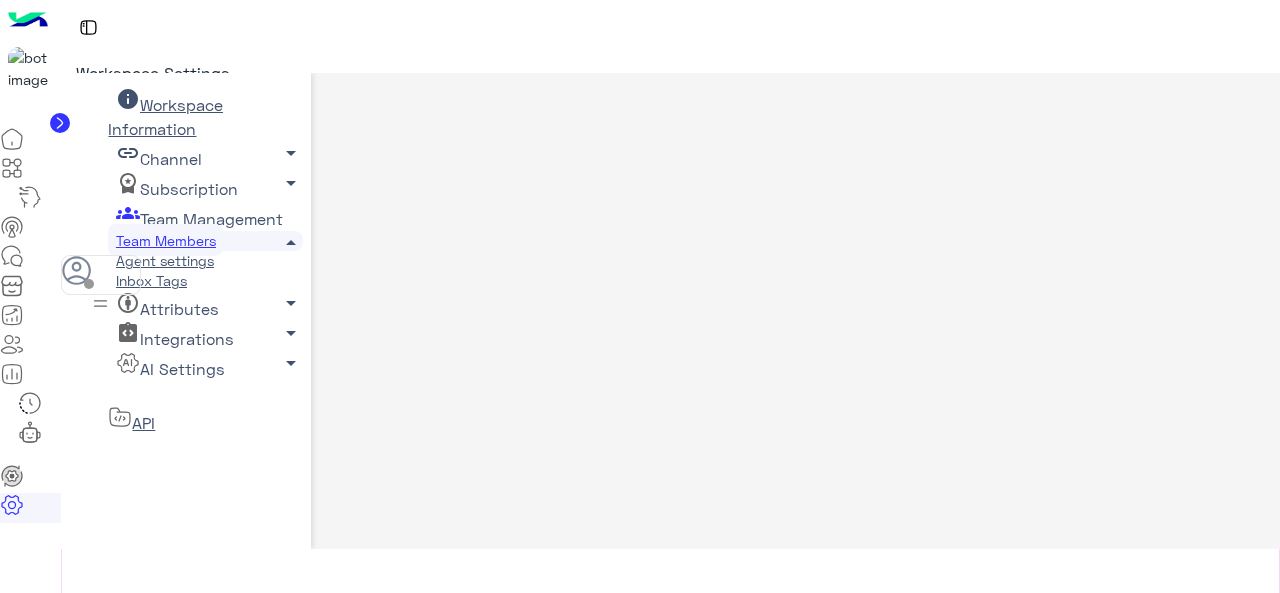 scroll, scrollTop: 0, scrollLeft: 0, axis: both 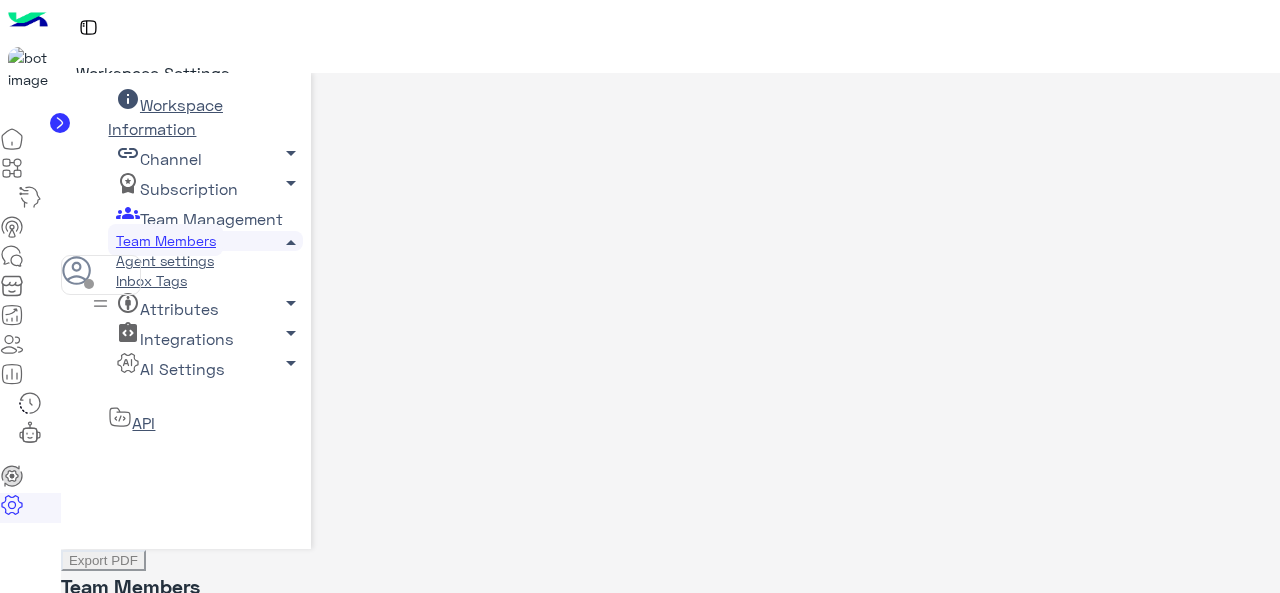 click on "Assign New Team Member" at bounding box center [194, 619] 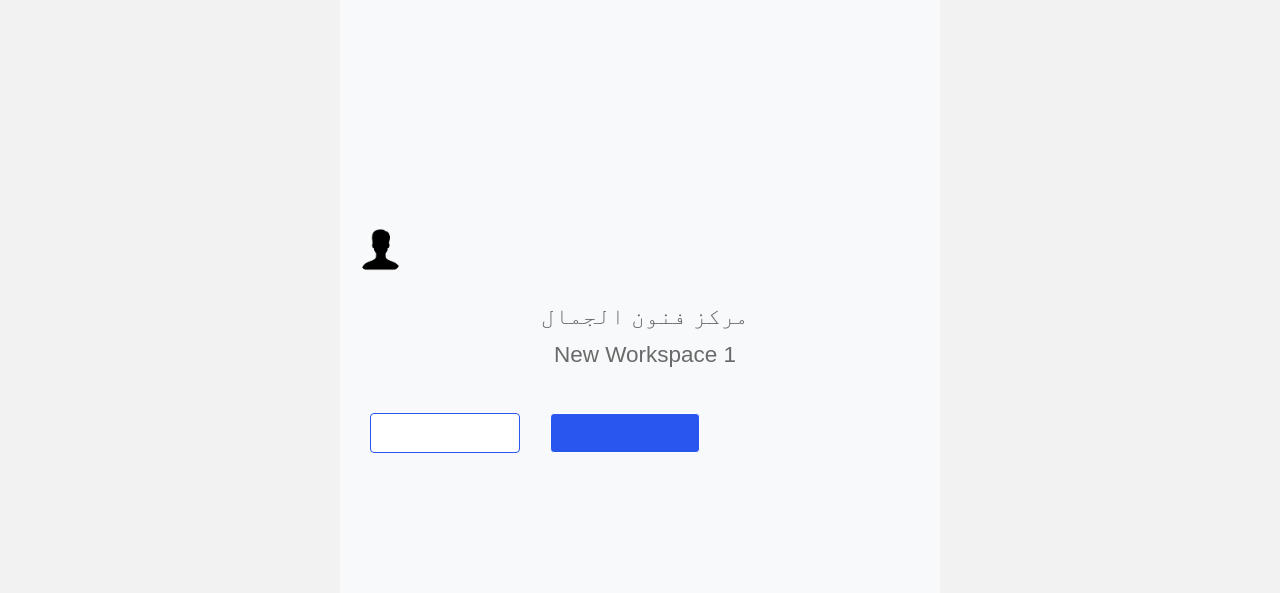 scroll, scrollTop: 0, scrollLeft: 0, axis: both 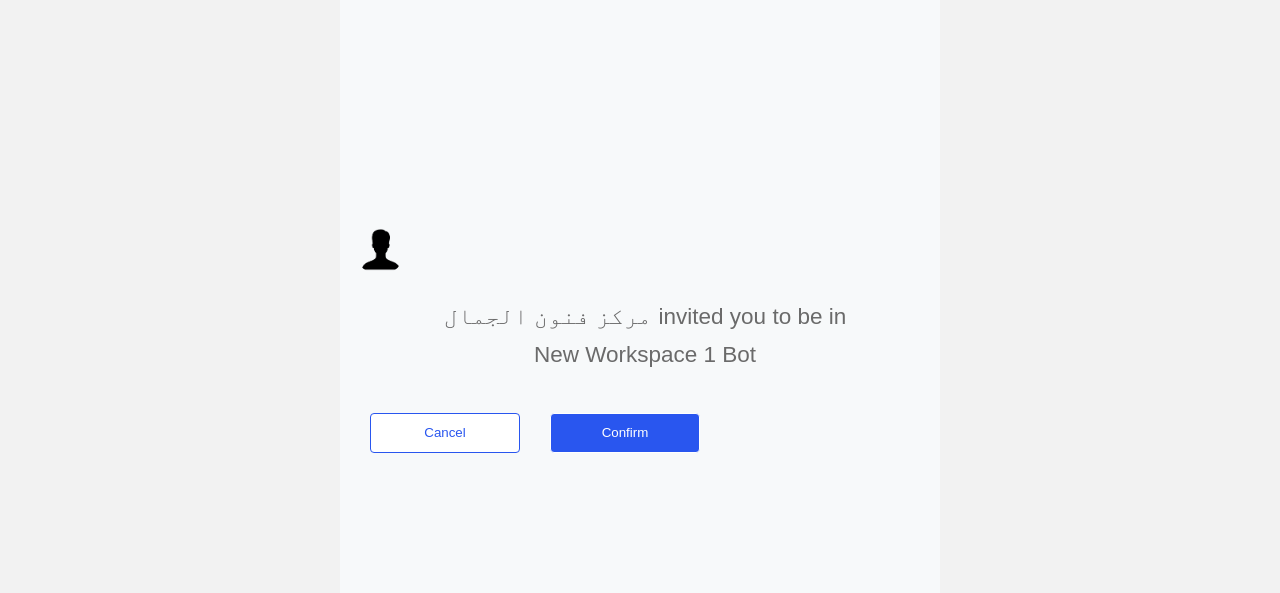 click on "Confirm" at bounding box center [625, 433] 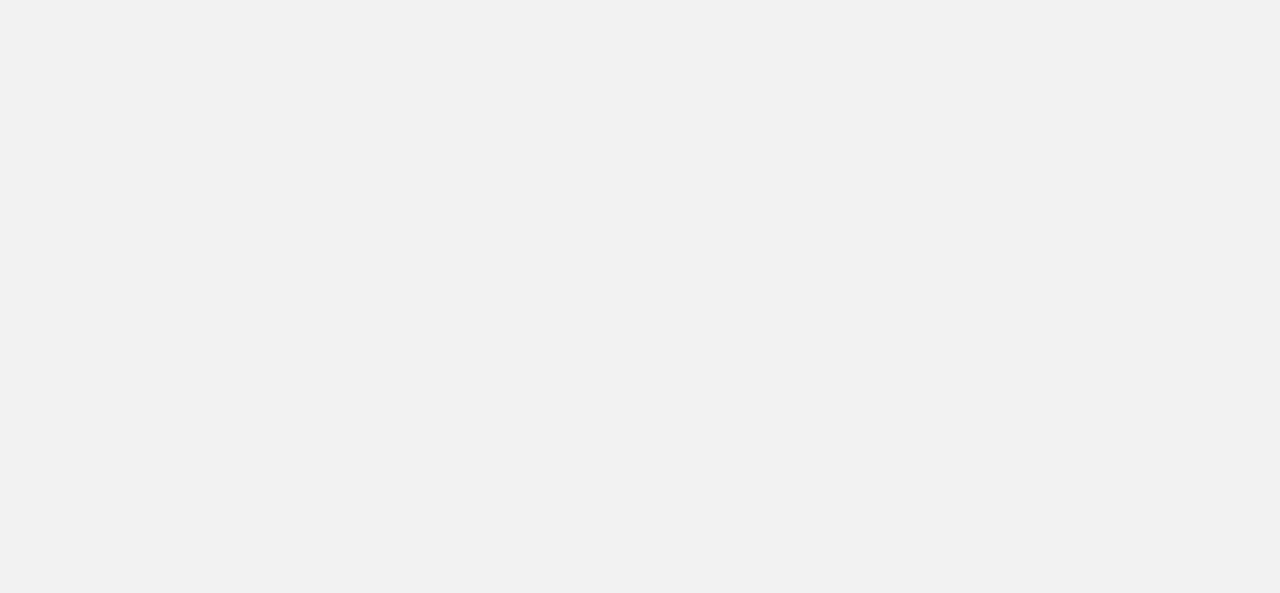 scroll, scrollTop: 0, scrollLeft: 0, axis: both 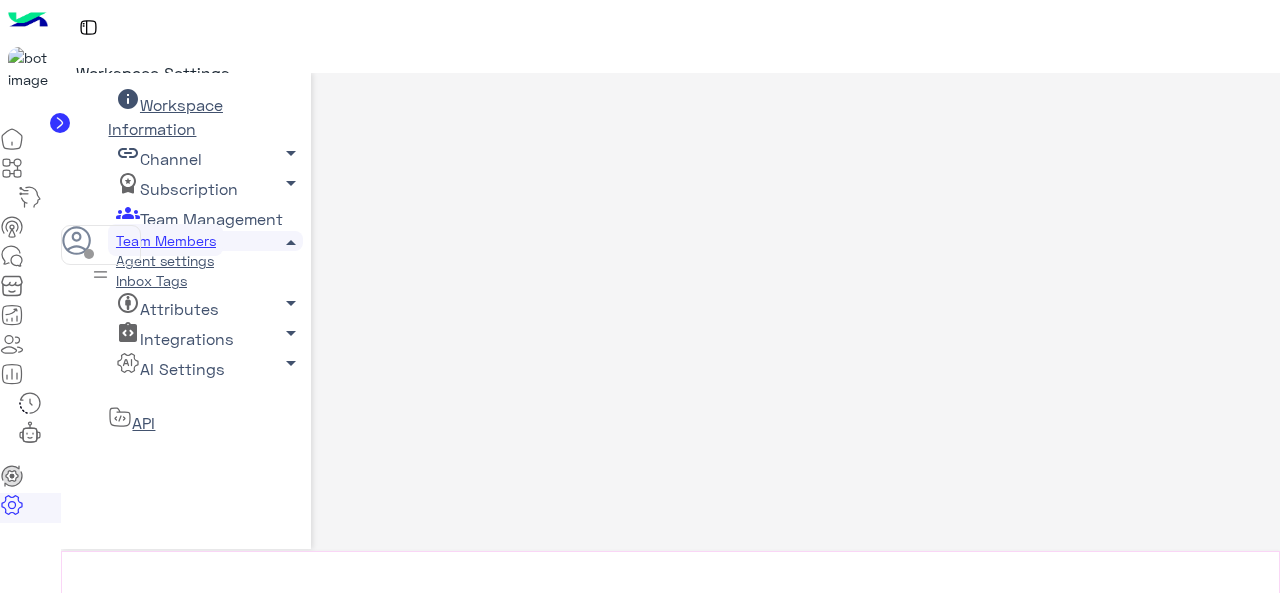 click on "non × Unassigned team" at bounding box center [670, 1402] 